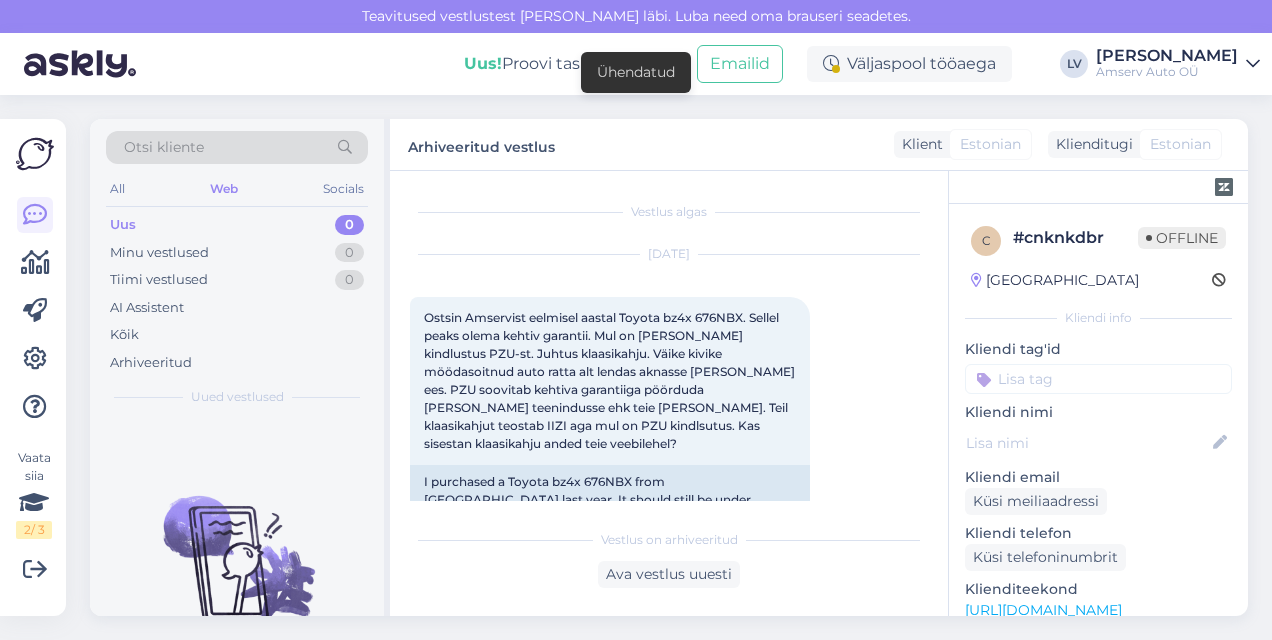 scroll, scrollTop: 0, scrollLeft: 0, axis: both 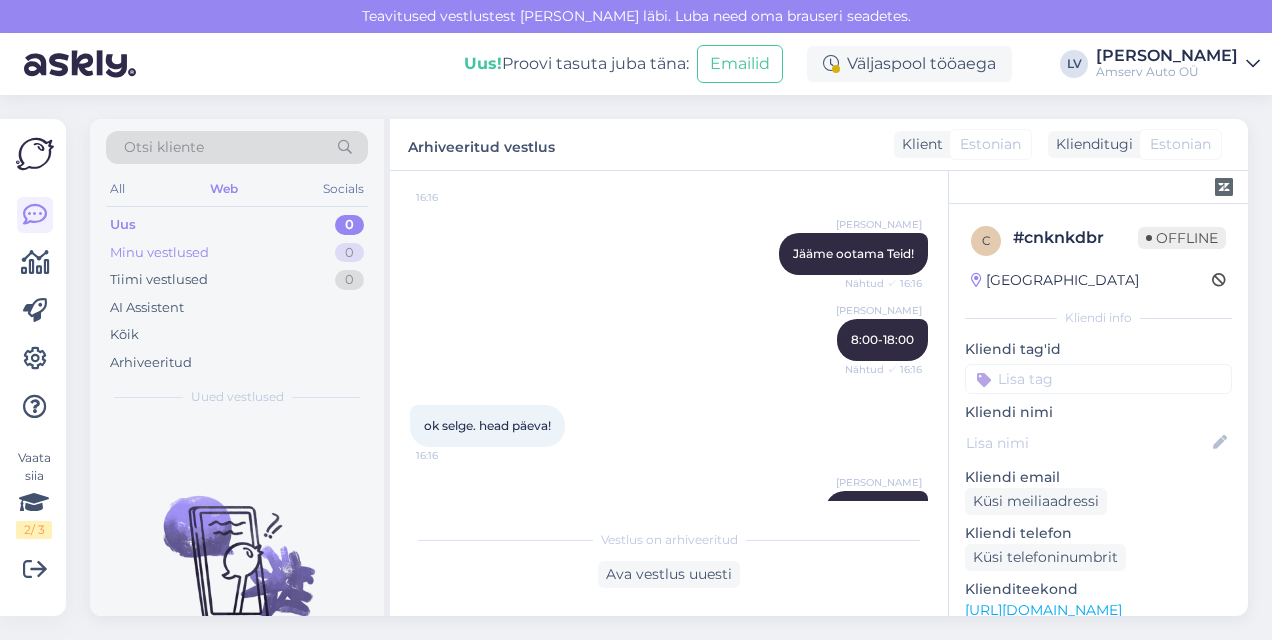 click on "Minu vestlused 0" at bounding box center (237, 253) 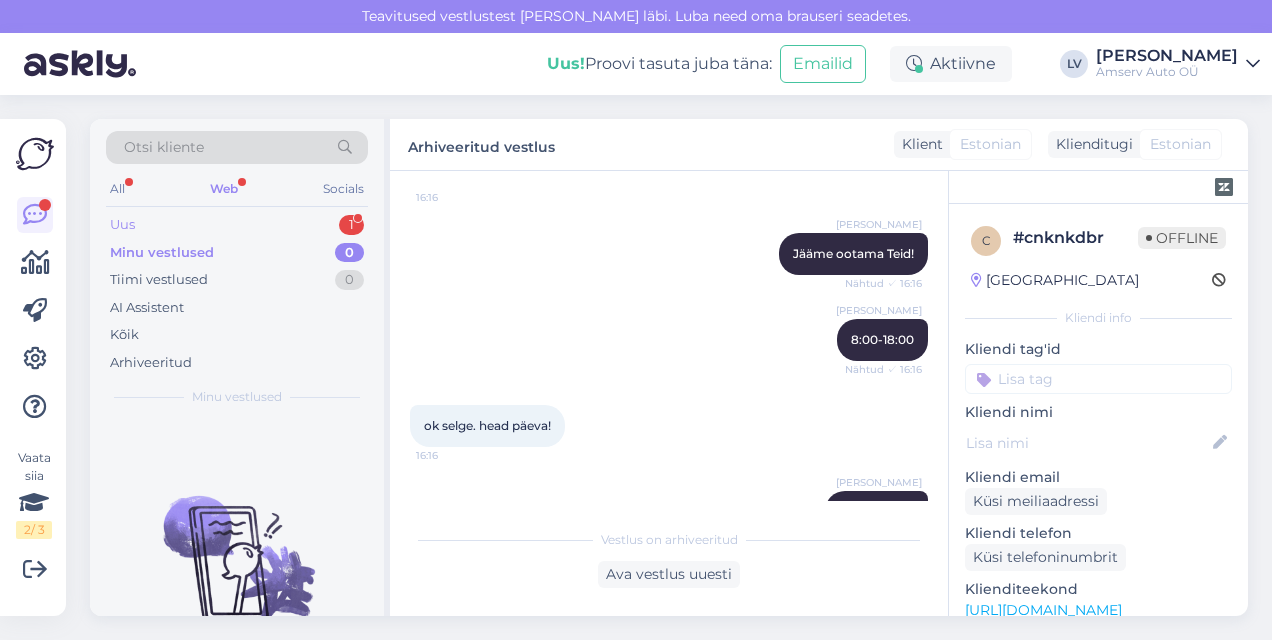 click on "Uus 1" at bounding box center (237, 225) 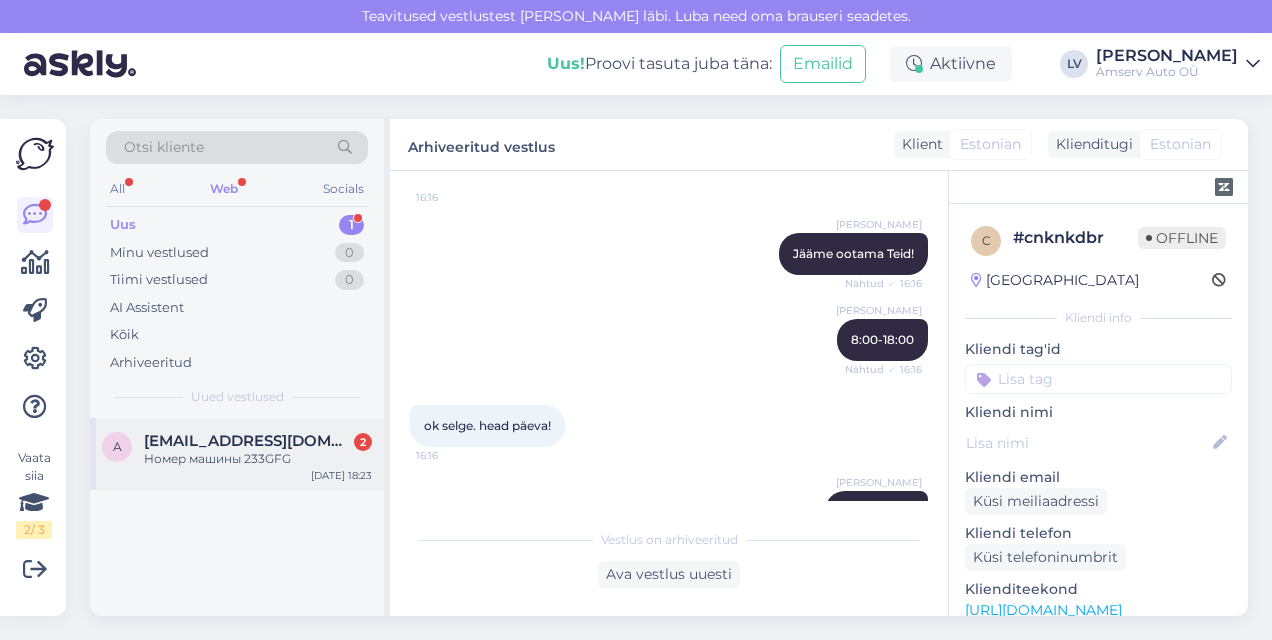 click on "Номер машины 233GFG" at bounding box center [258, 459] 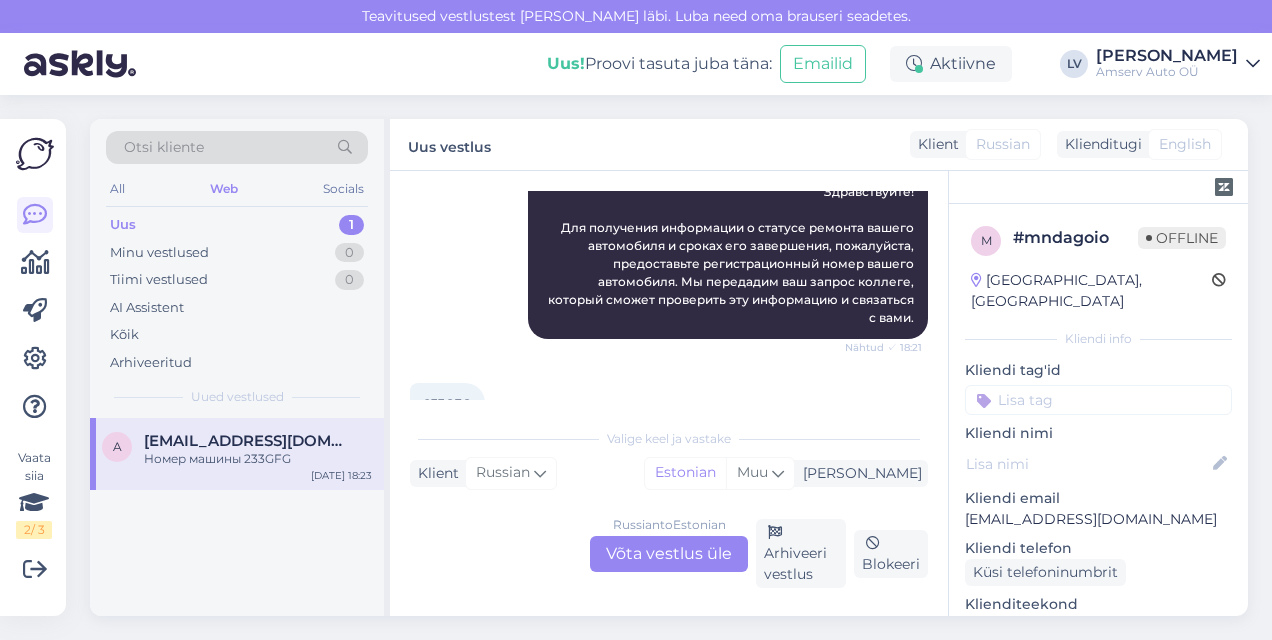 scroll, scrollTop: 237, scrollLeft: 0, axis: vertical 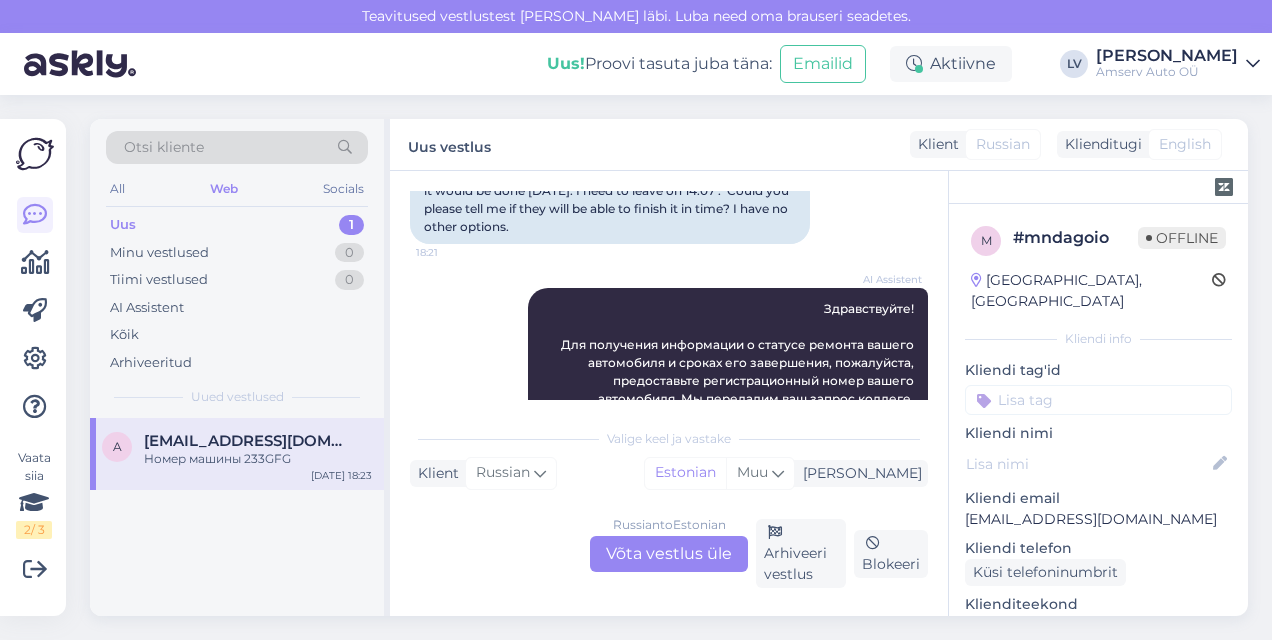 click on "a [EMAIL_ADDRESS][DOMAIN_NAME] Номер машины 233GFG [DATE] 18:23" at bounding box center [237, 517] 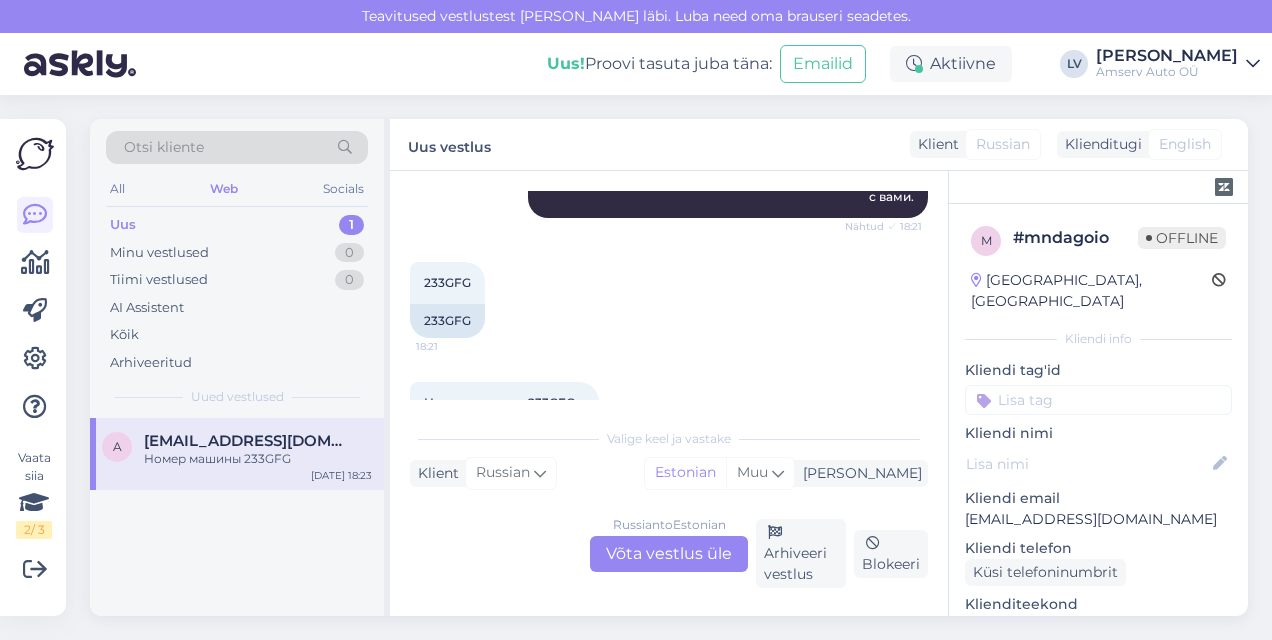 scroll, scrollTop: 536, scrollLeft: 0, axis: vertical 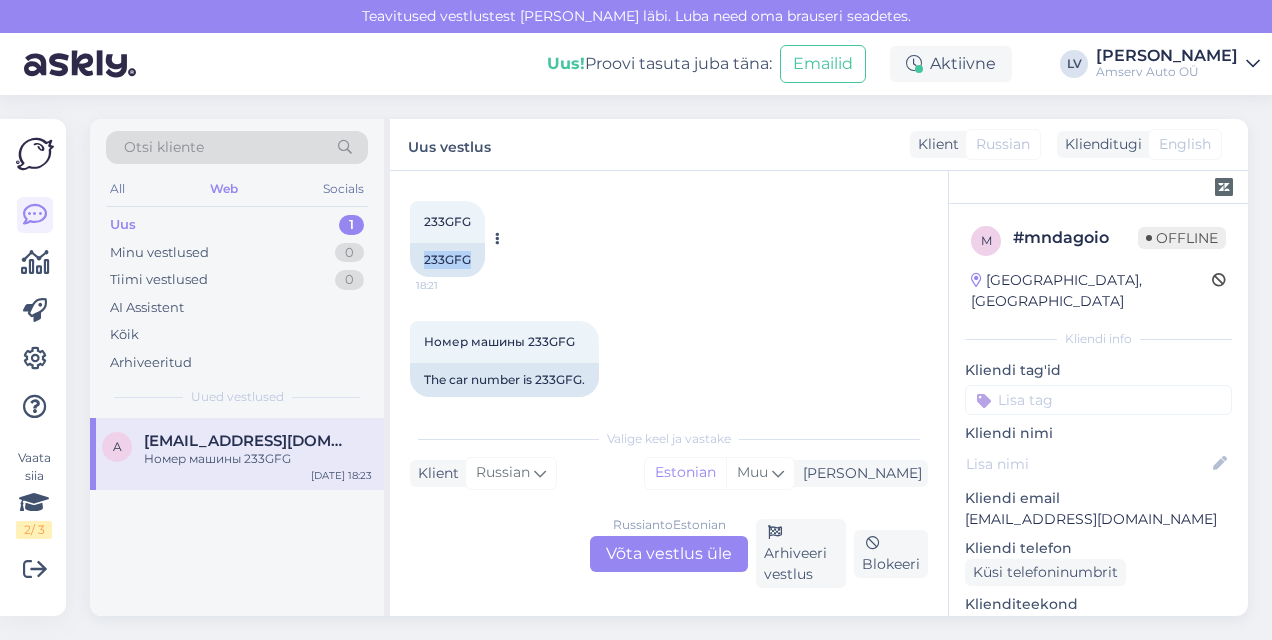 drag, startPoint x: 472, startPoint y: 244, endPoint x: 426, endPoint y: 245, distance: 46.010868 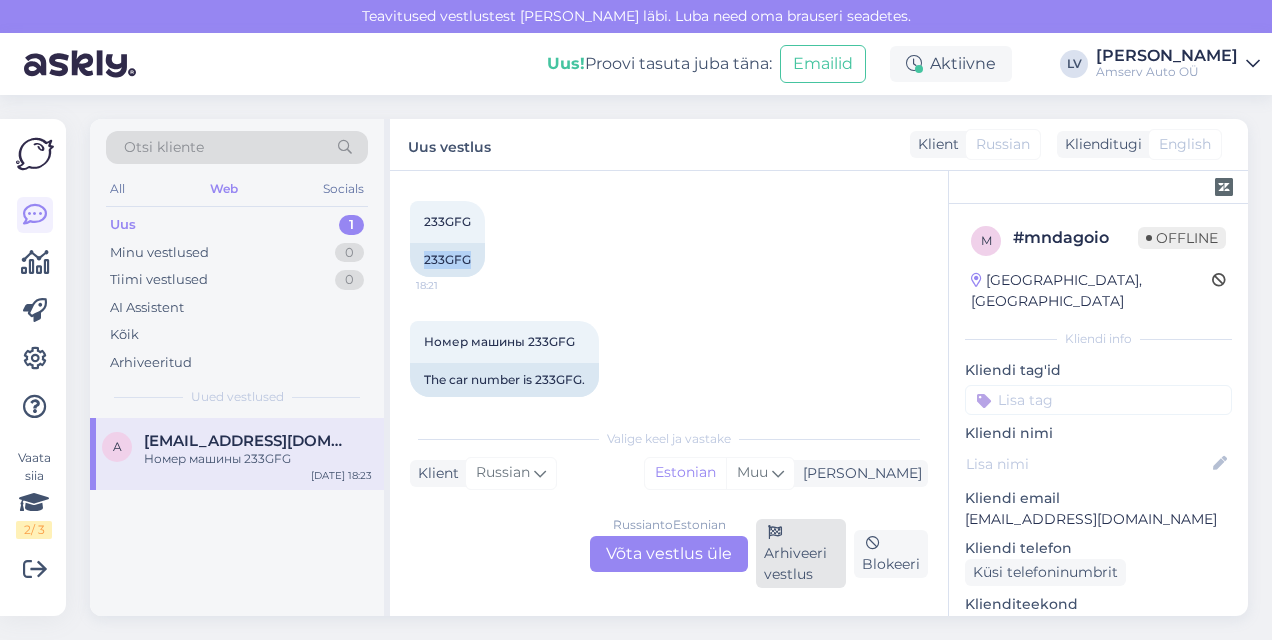 click on "Arhiveeri vestlus" at bounding box center [801, 553] 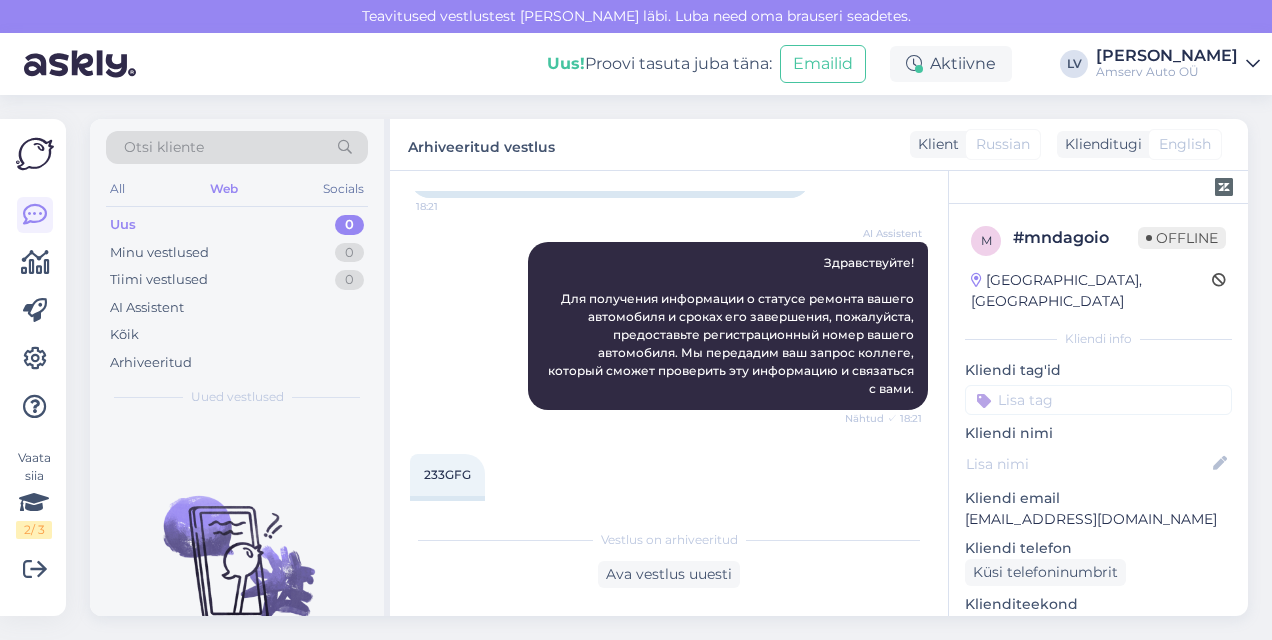 scroll, scrollTop: 300, scrollLeft: 0, axis: vertical 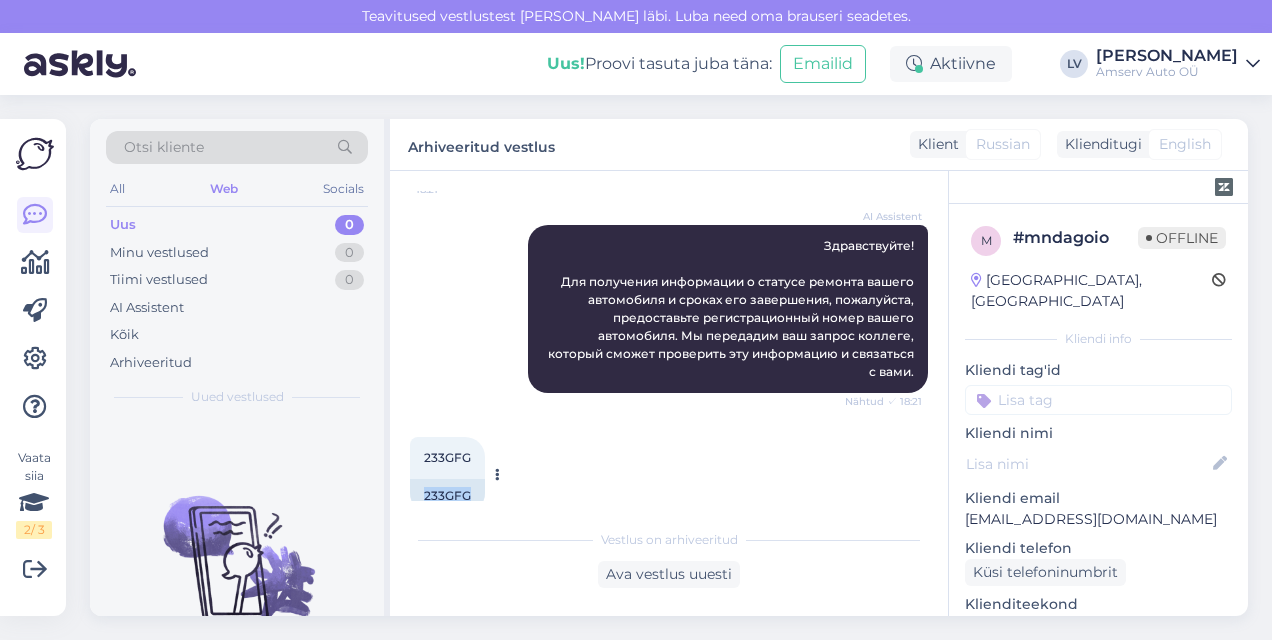 copy on "233GFG" 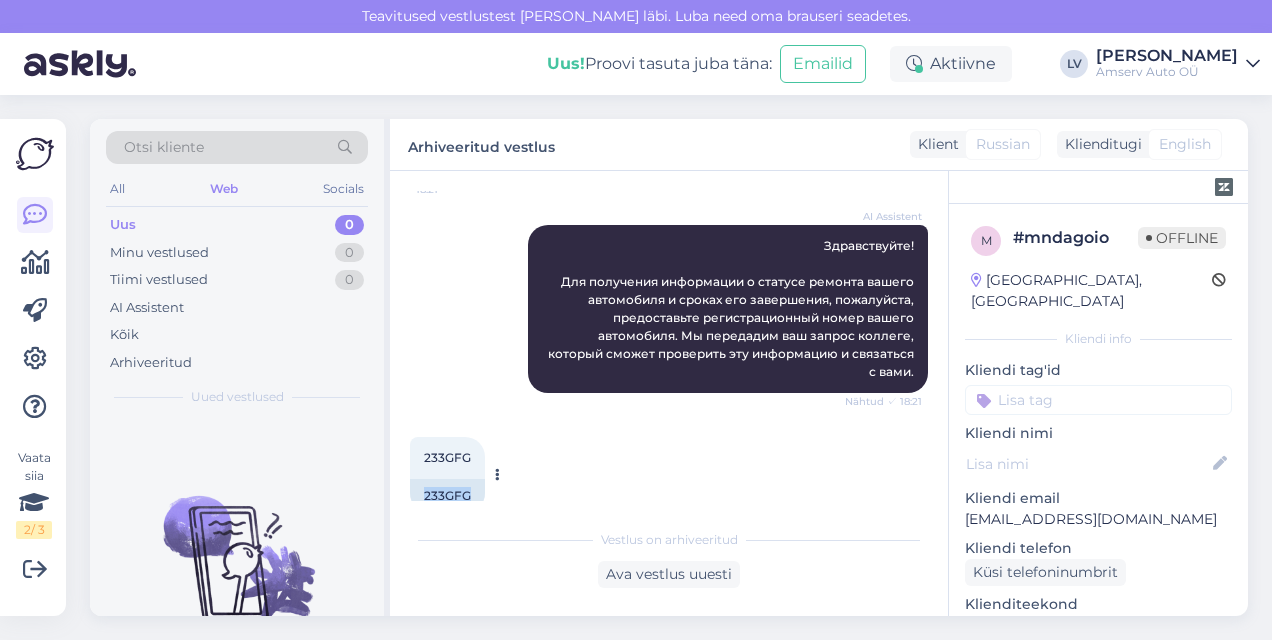 scroll, scrollTop: 436, scrollLeft: 0, axis: vertical 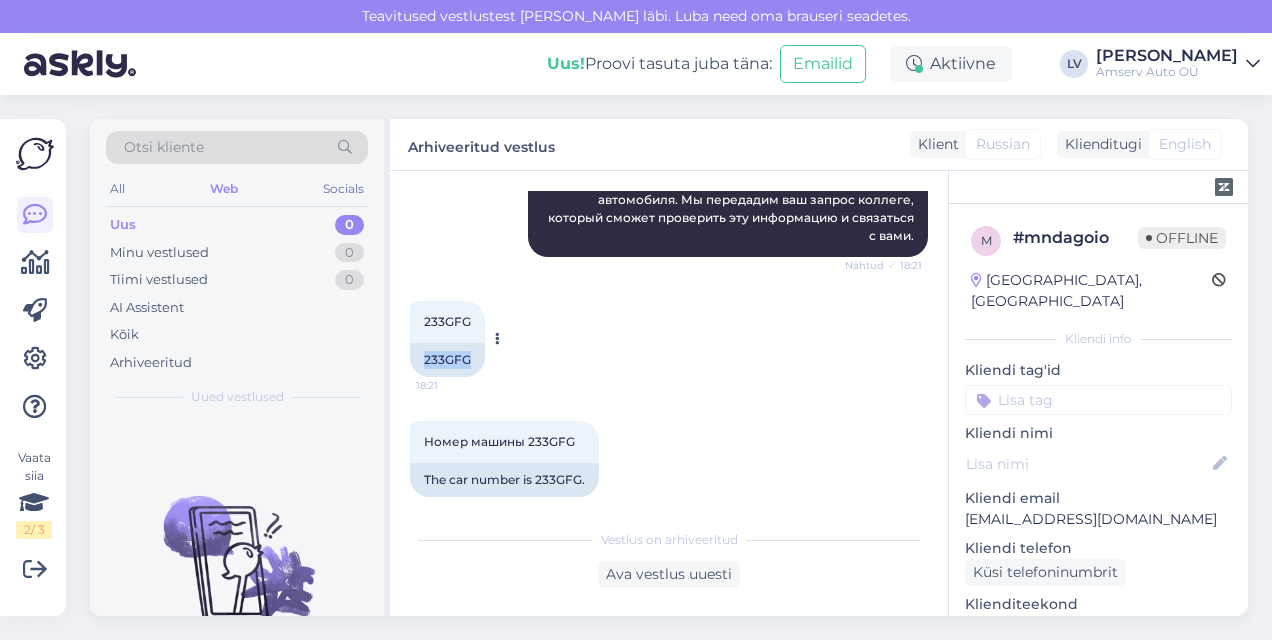 copy on "233GFG" 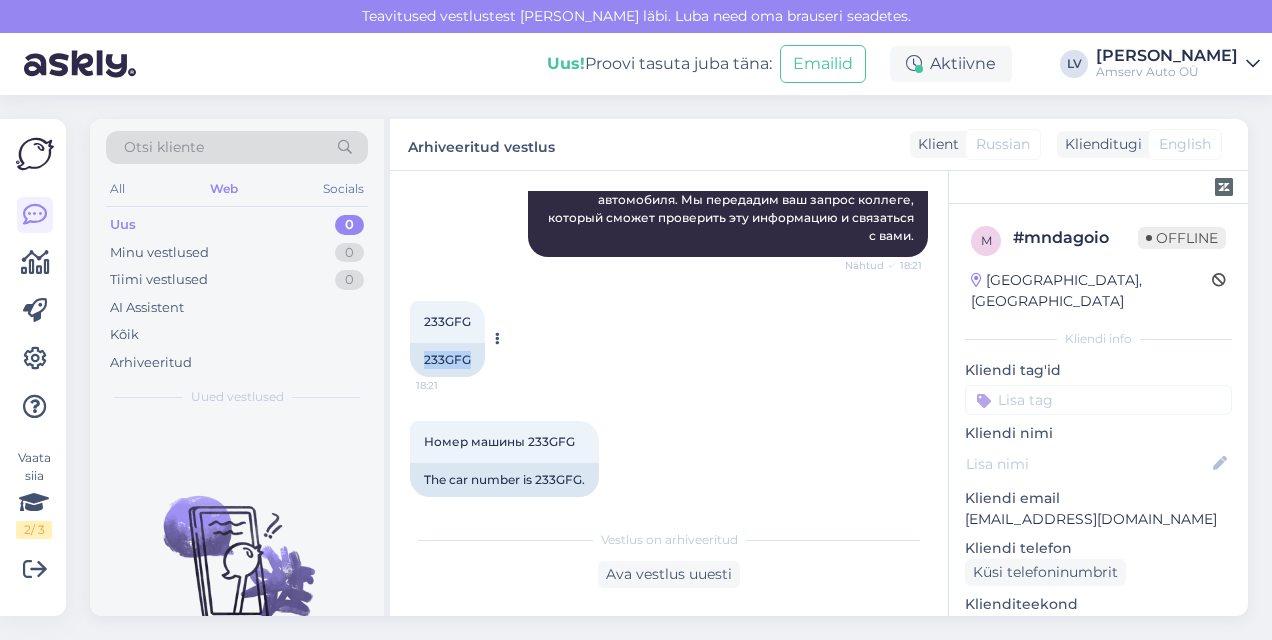 copy on "233GFG" 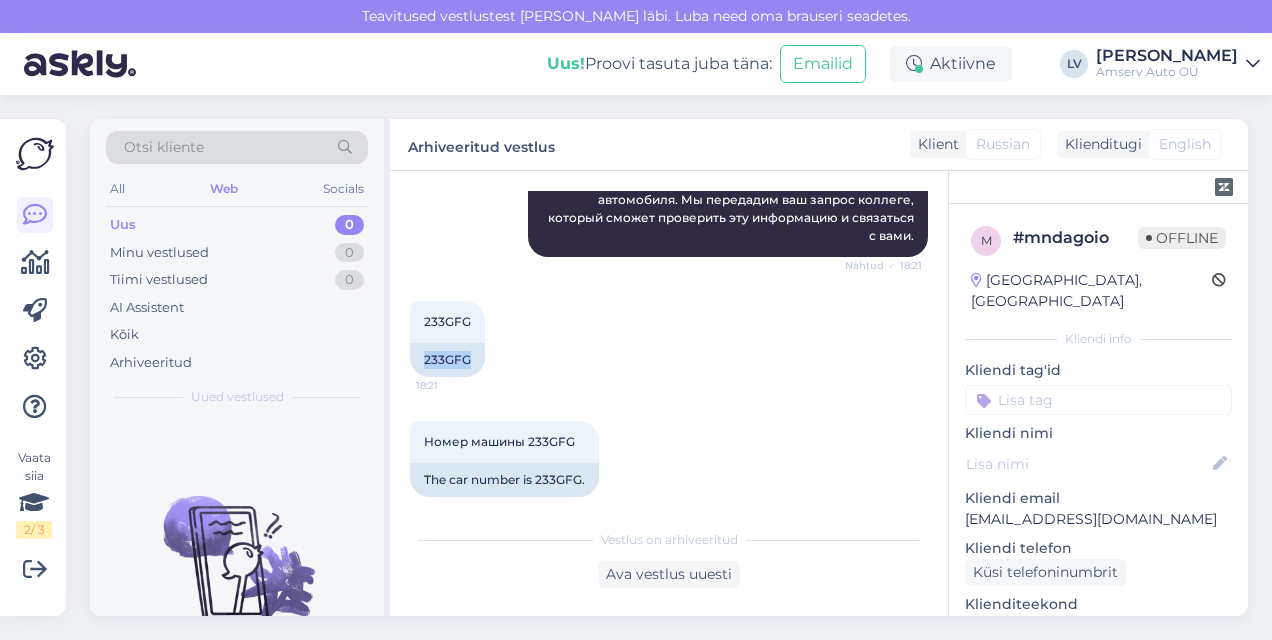click on "233GFG 18:21  233GFG" at bounding box center [669, 339] 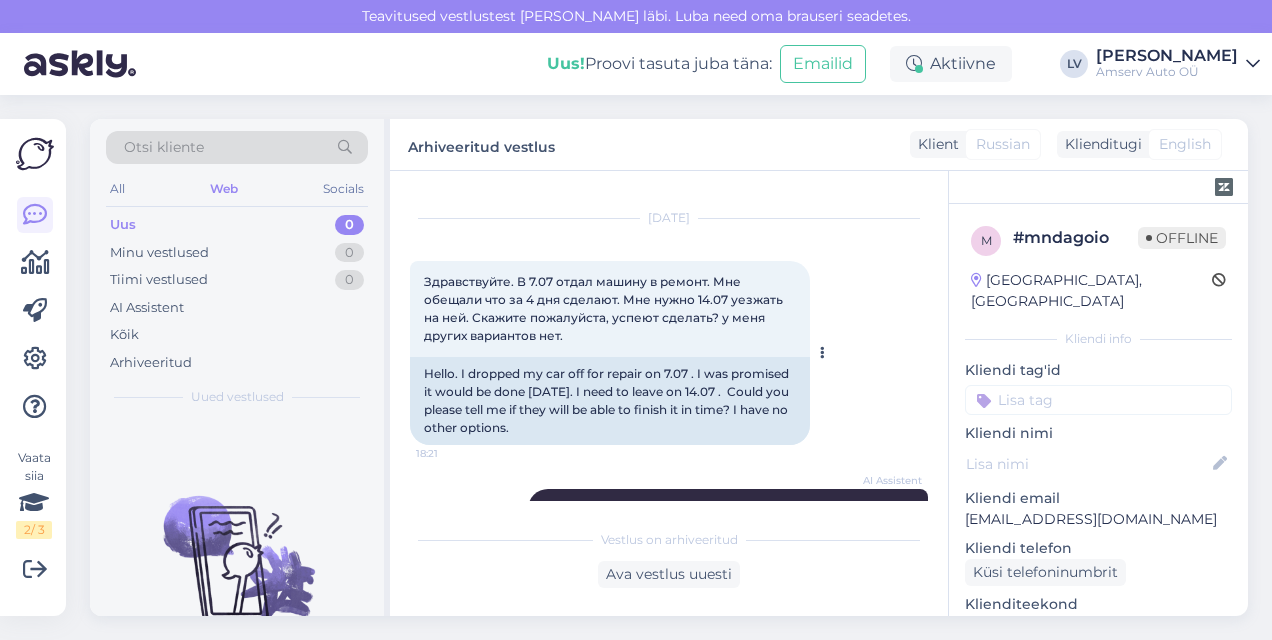 drag, startPoint x: 572, startPoint y: 342, endPoint x: 419, endPoint y: 278, distance: 165.84631 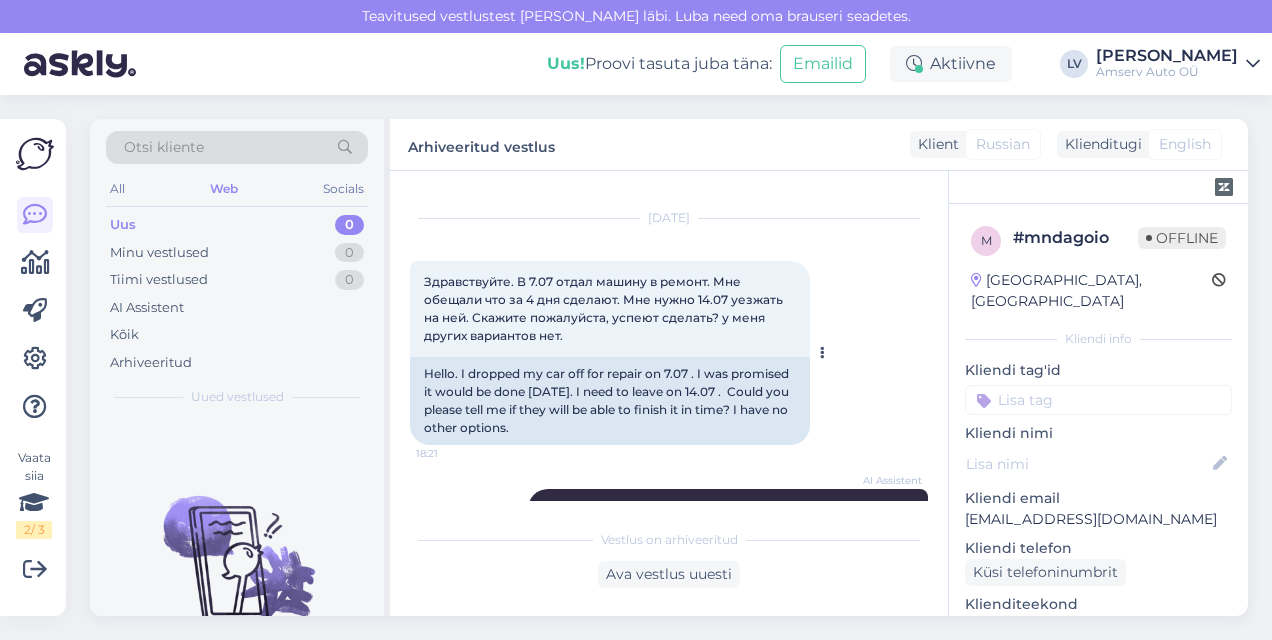 click on "Здравствуйте. В 7.07 отдал машину в ремонт. Мне обещали что за 4 дня сделают. Мне нужно 14.07 уезжать на ней. Скажите пожалуйста, успеют сделать? у меня других вариантов нет.  18:21" at bounding box center [610, 309] 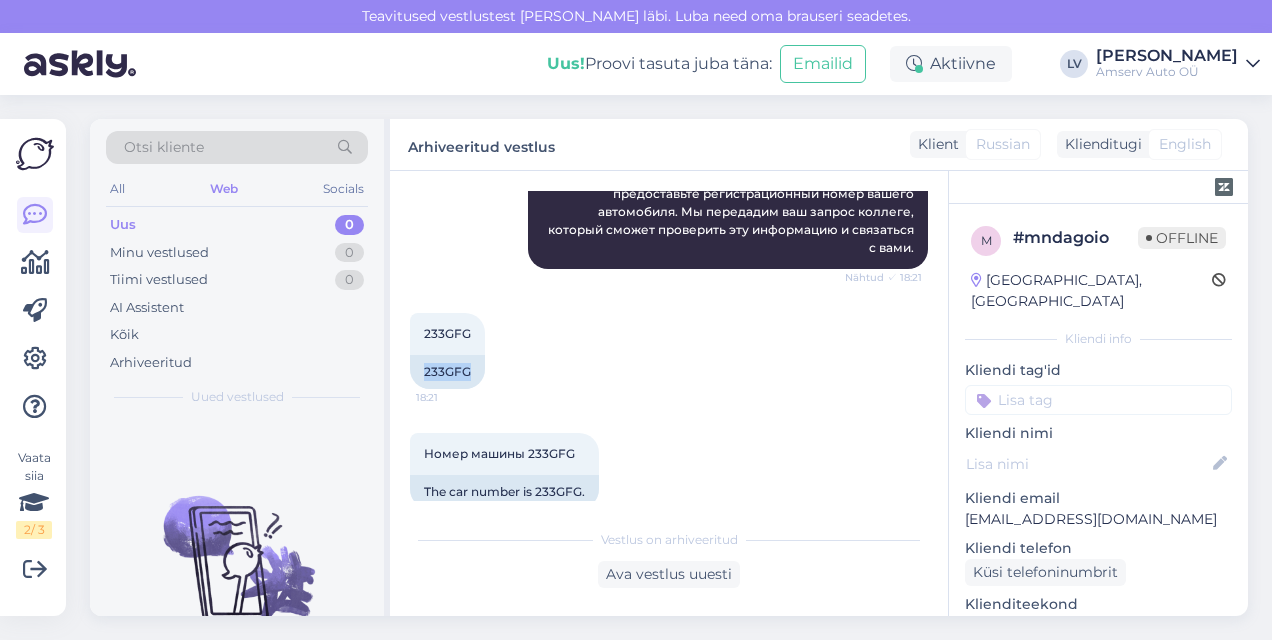 scroll, scrollTop: 436, scrollLeft: 0, axis: vertical 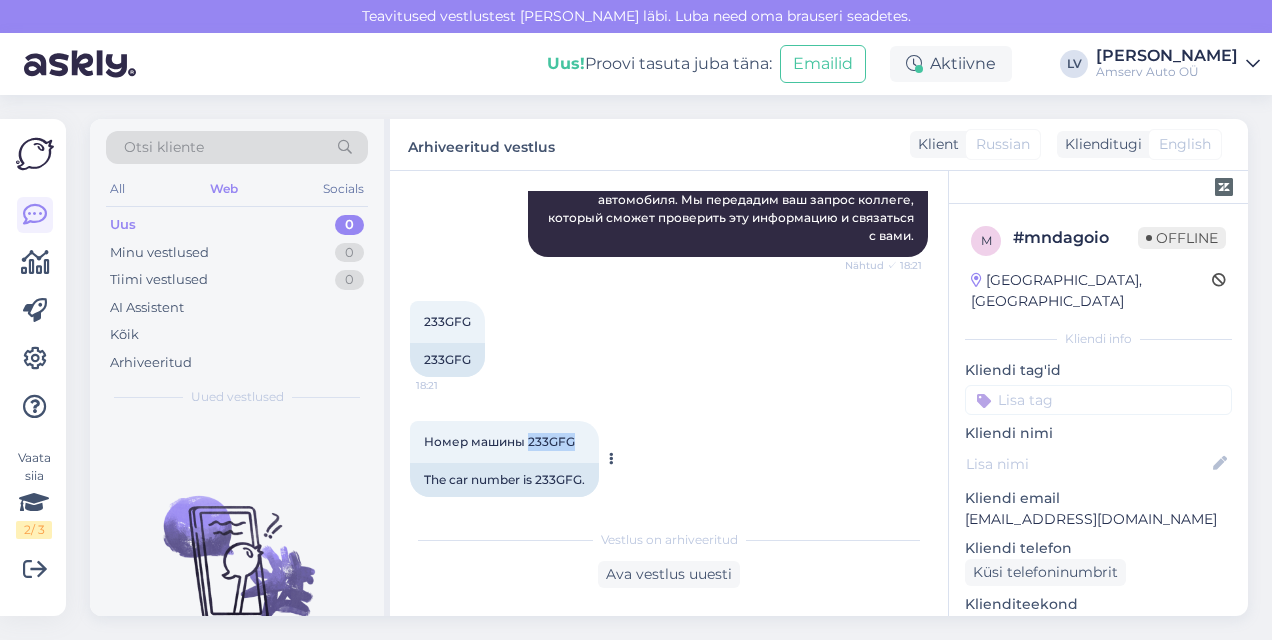 drag, startPoint x: 577, startPoint y: 429, endPoint x: 530, endPoint y: 427, distance: 47.042534 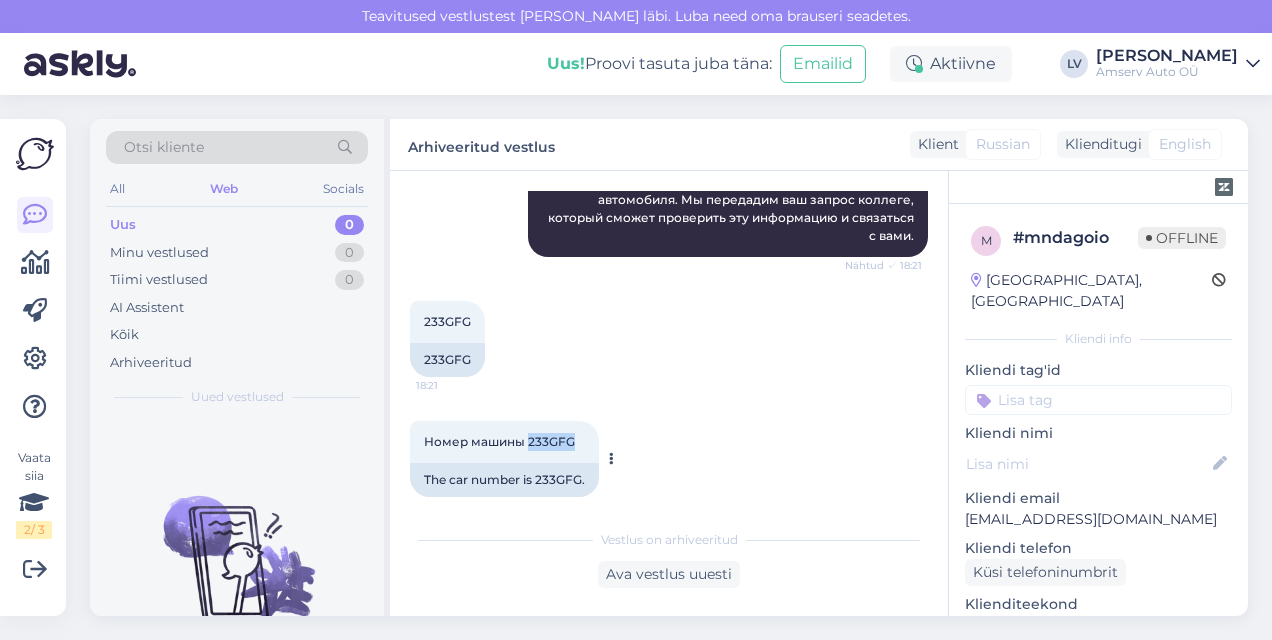 copy on "233GFG" 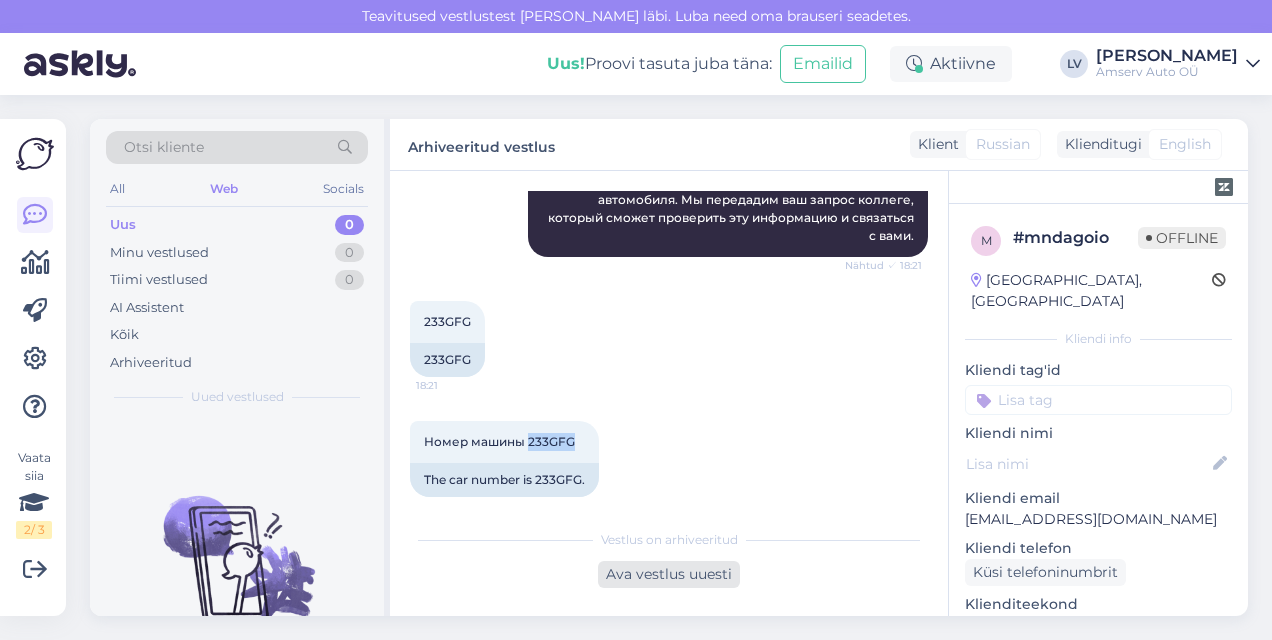 click on "Ava vestlus uuesti" at bounding box center (669, 574) 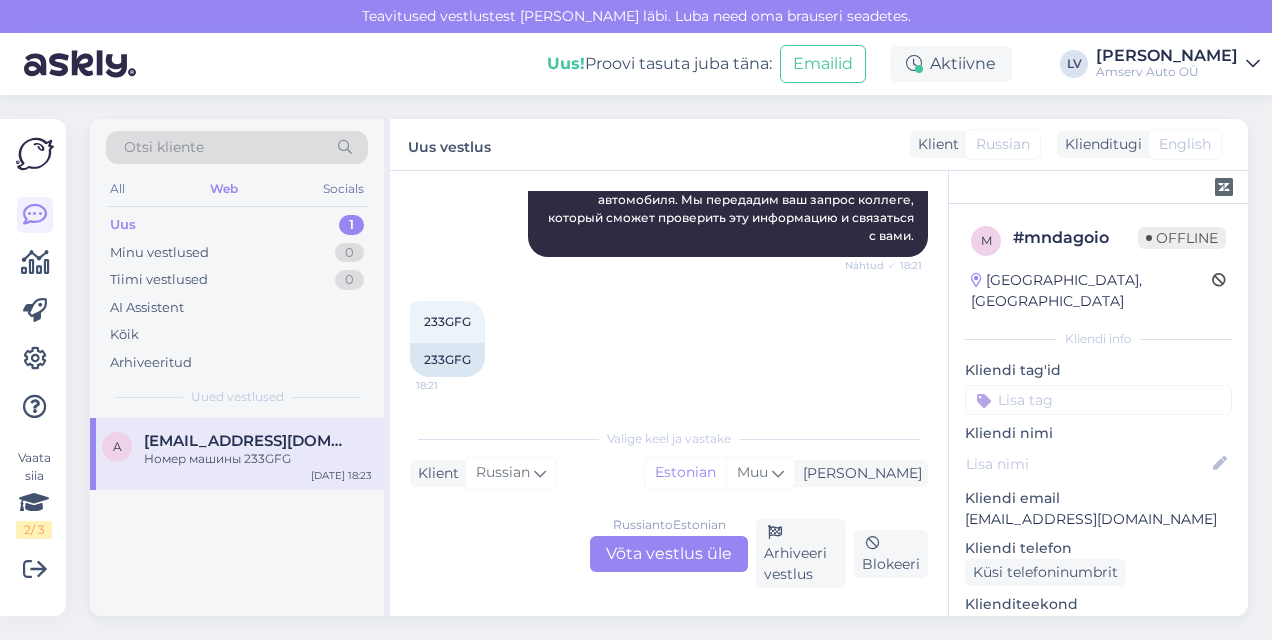 click on "Russian  to  Estonian Võta vestlus üle" at bounding box center [669, 554] 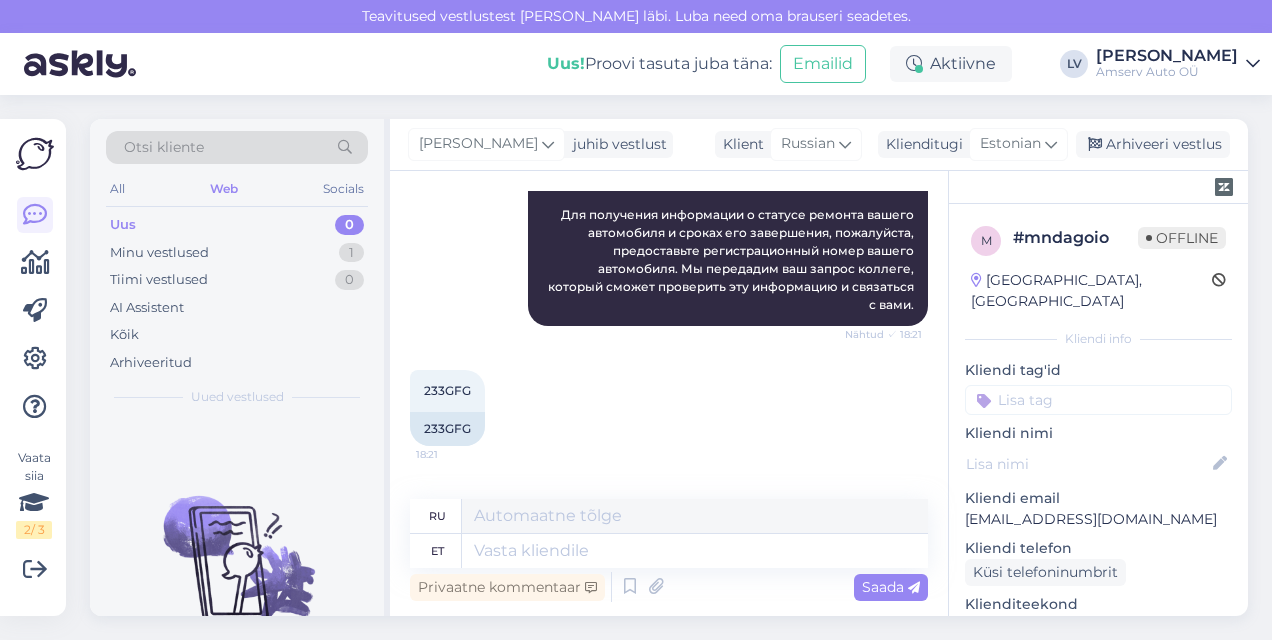 scroll, scrollTop: 318, scrollLeft: 0, axis: vertical 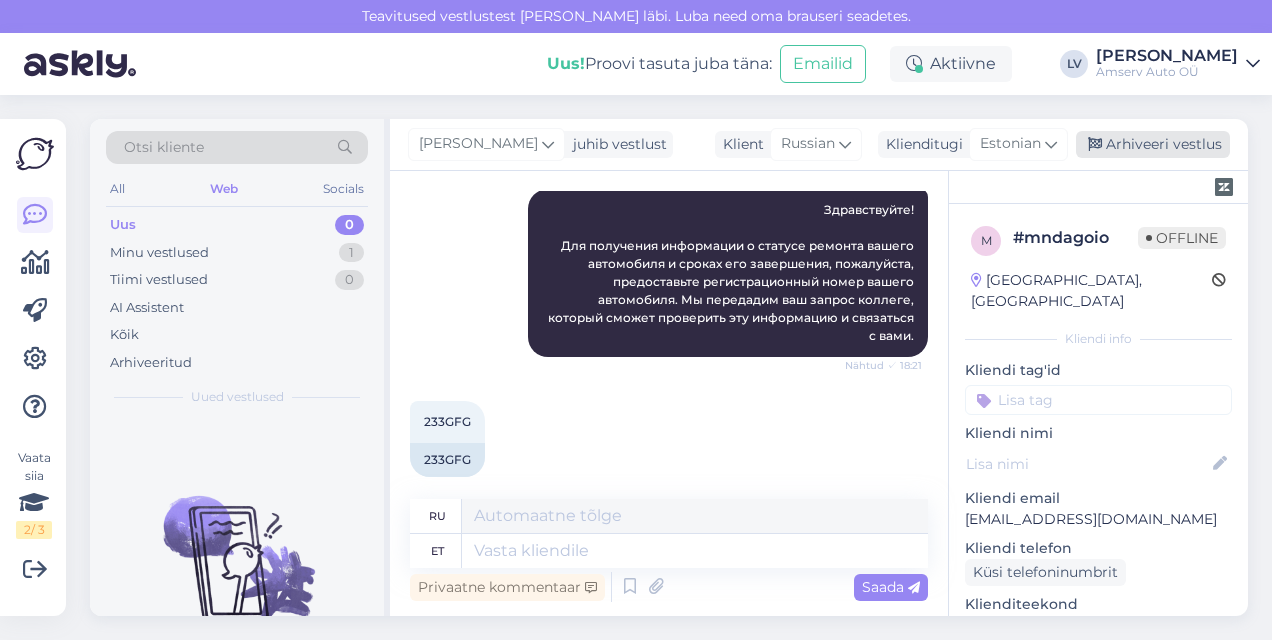 click on "Arhiveeri vestlus" at bounding box center (1153, 144) 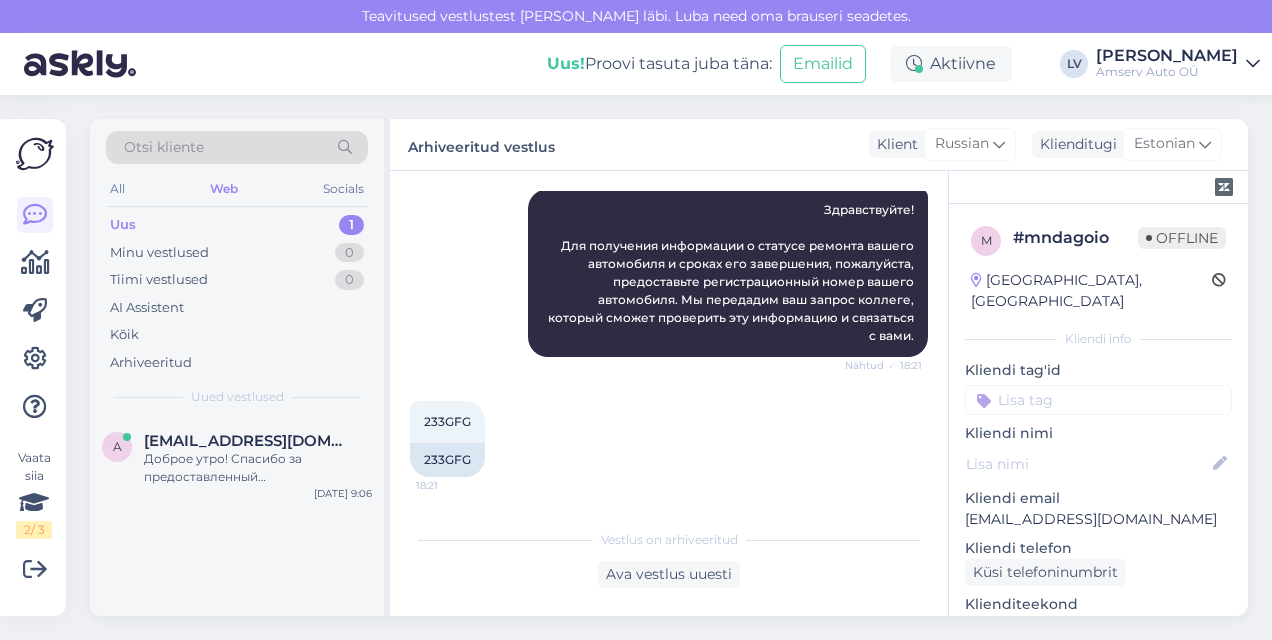 scroll, scrollTop: 738, scrollLeft: 0, axis: vertical 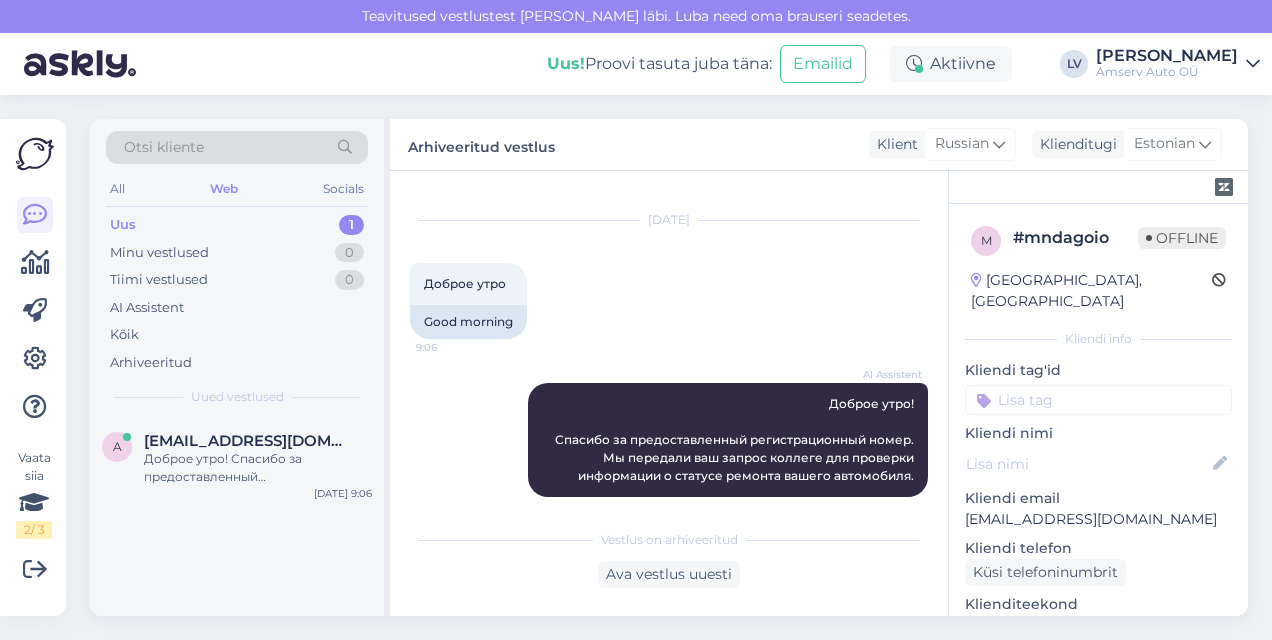click on "Uus 1" at bounding box center (237, 225) 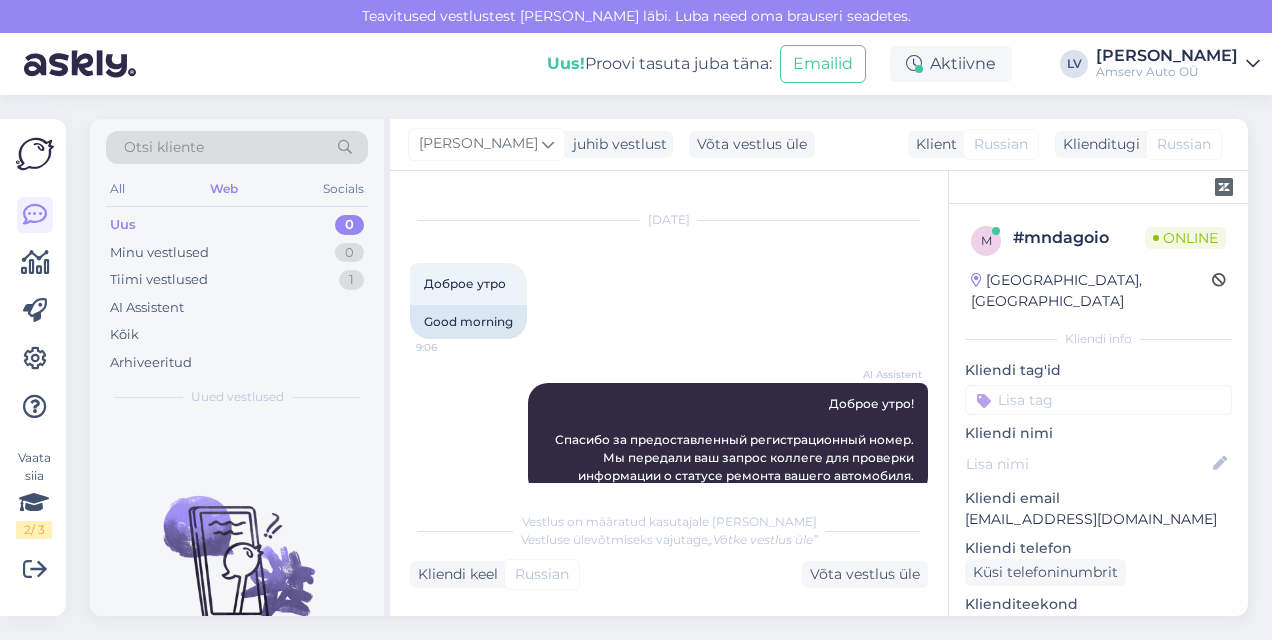 scroll, scrollTop: 878, scrollLeft: 0, axis: vertical 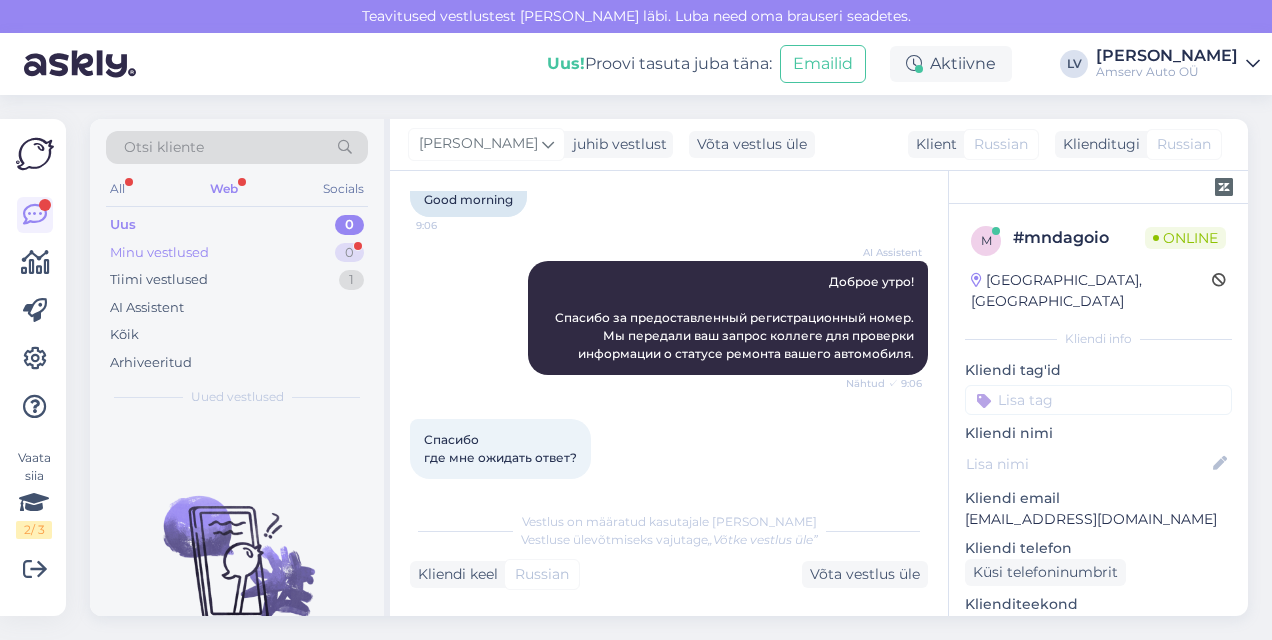 click on "Minu vestlused 0" at bounding box center (237, 253) 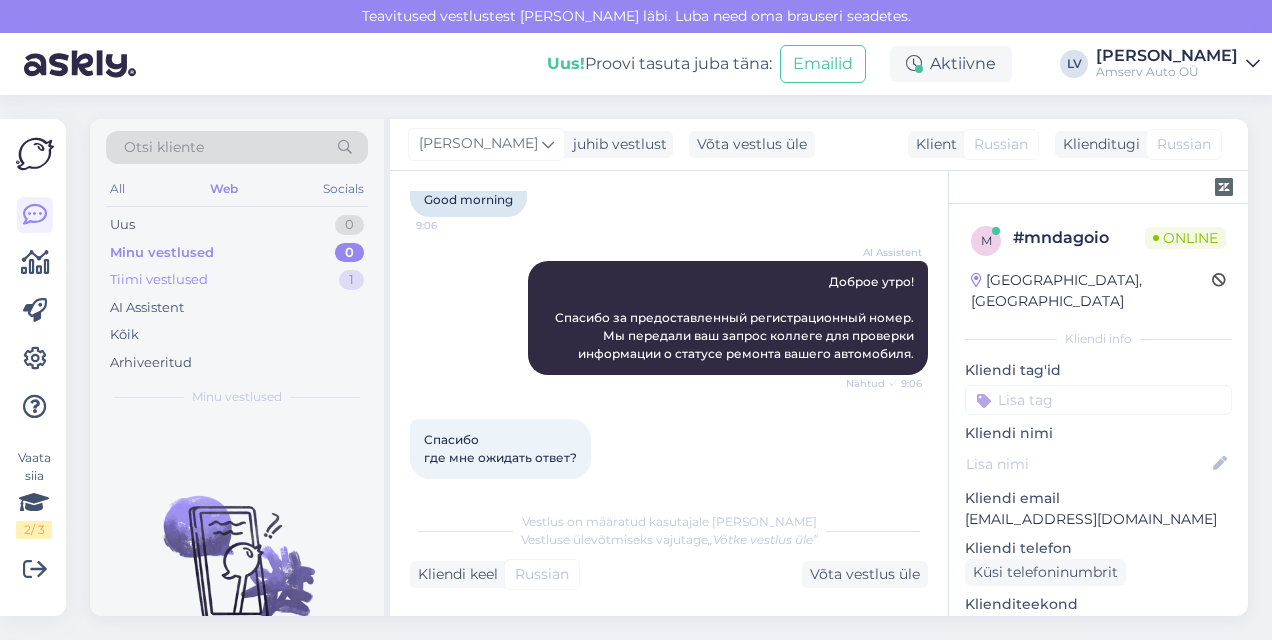 click on "Tiimi vestlused 1" at bounding box center [237, 280] 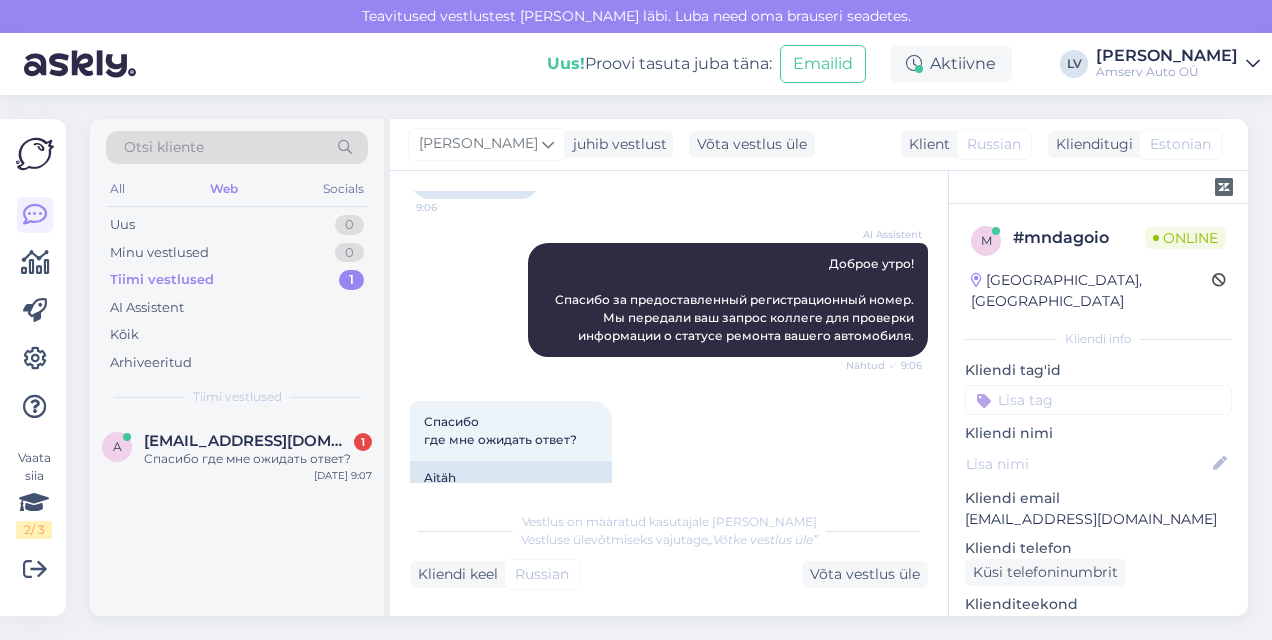 scroll, scrollTop: 860, scrollLeft: 0, axis: vertical 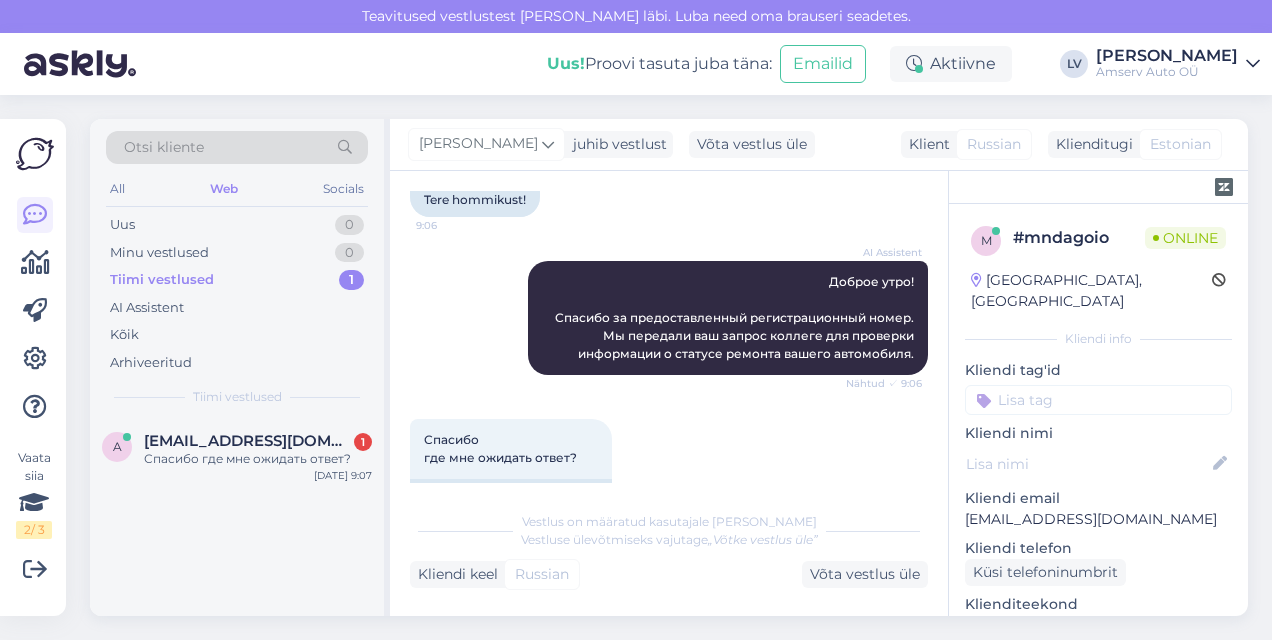 click on "a [EMAIL_ADDRESS][DOMAIN_NAME] 1 Спасибо
где мне ожидать ответ?  [DATE] 9:07" at bounding box center (237, 517) 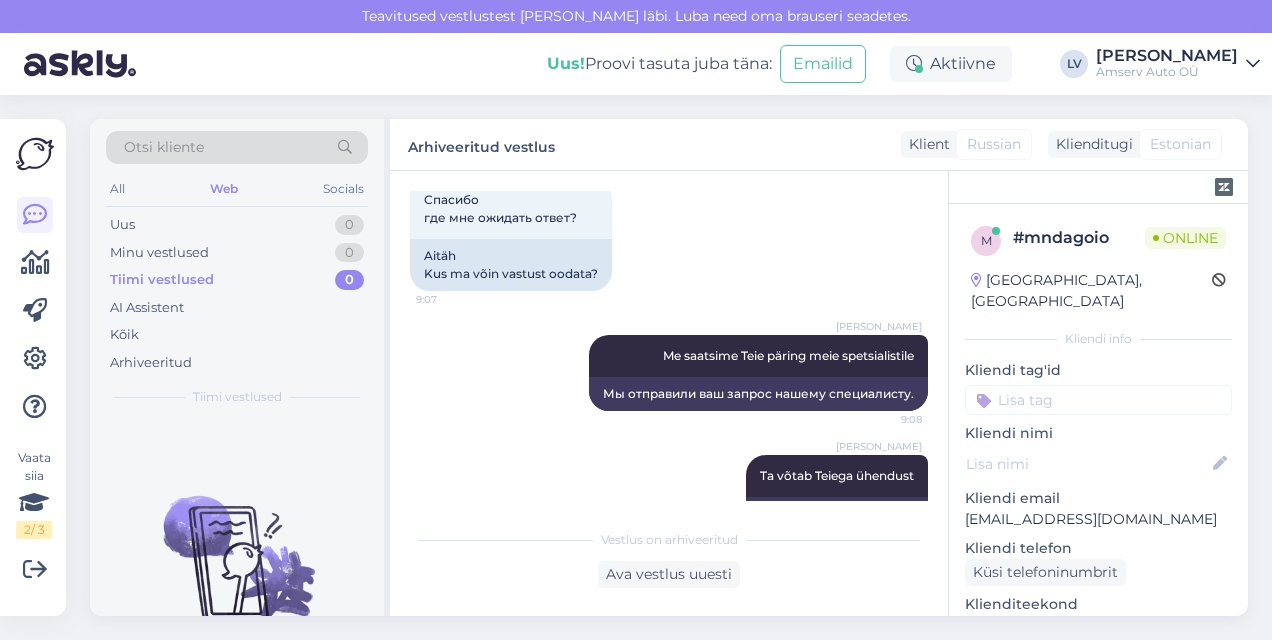 scroll, scrollTop: 1254, scrollLeft: 0, axis: vertical 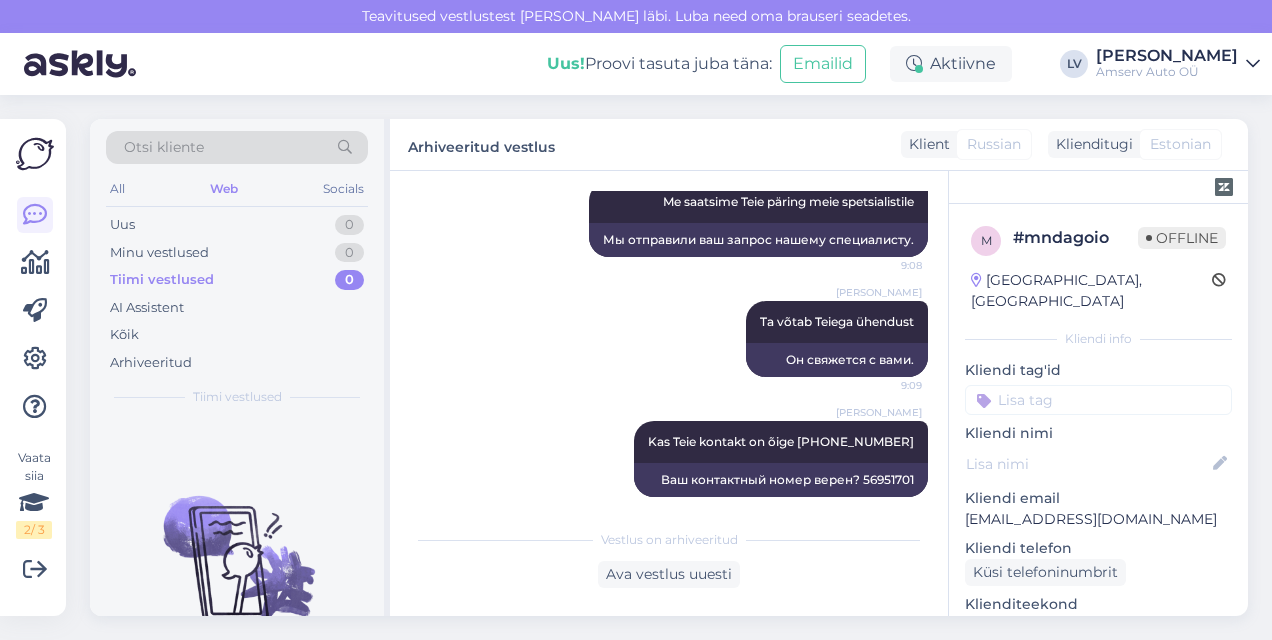 click on "[PERSON_NAME] Ta võtab Teiega ühendust 9:09  Он свяжется с вами." at bounding box center (669, 339) 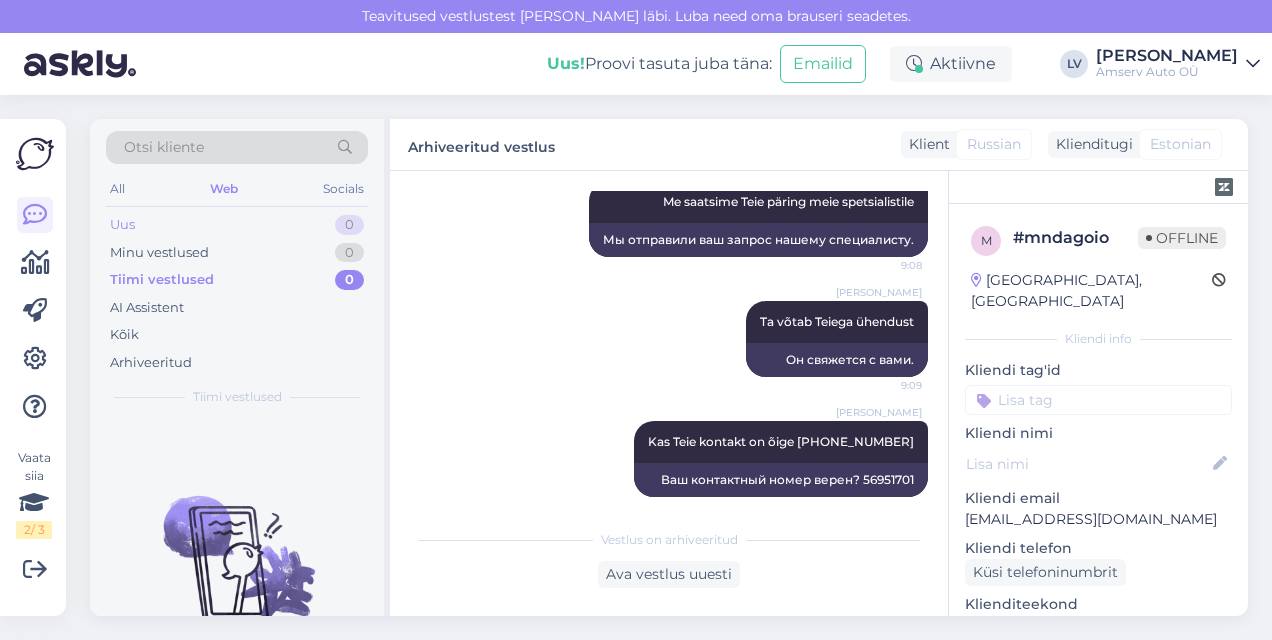 click on "Uus 0" at bounding box center [237, 225] 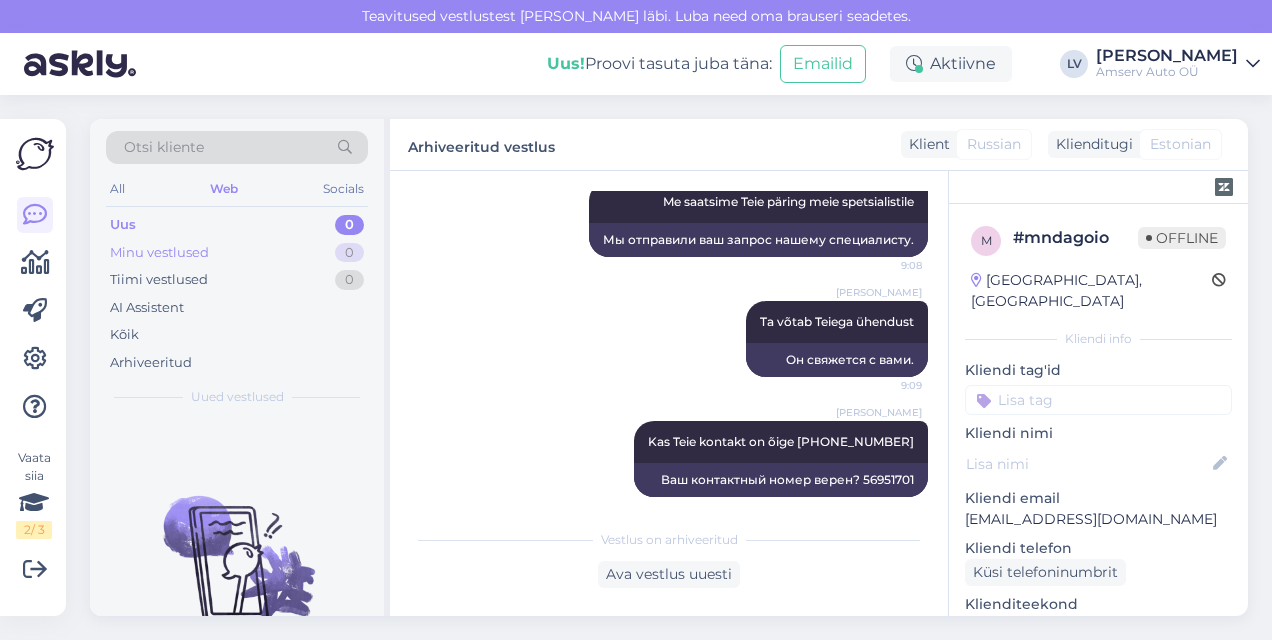 click on "Minu vestlused 0" at bounding box center [237, 253] 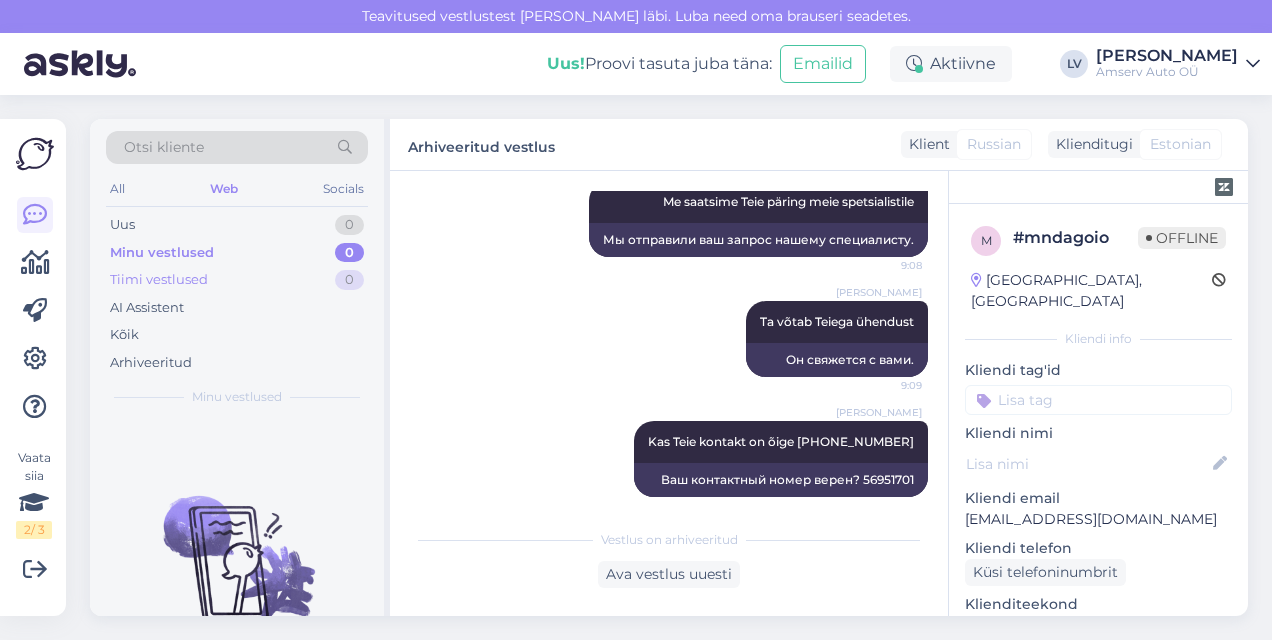 click on "Tiimi vestlused" at bounding box center (159, 280) 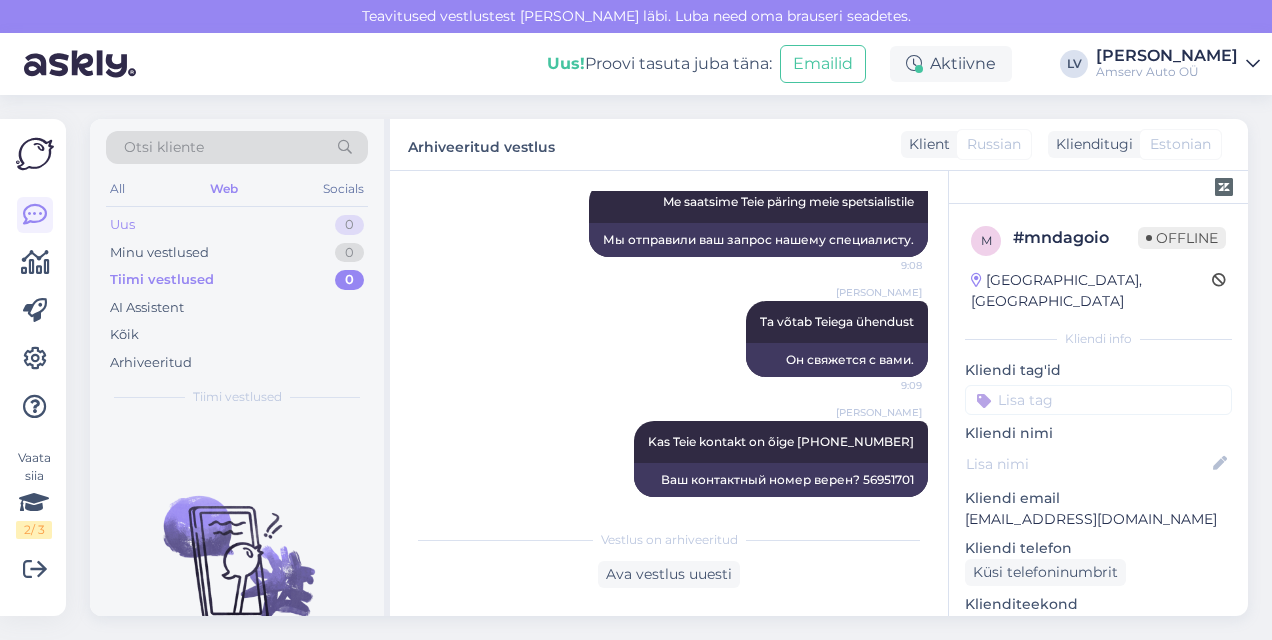 click on "Uus 0" at bounding box center (237, 225) 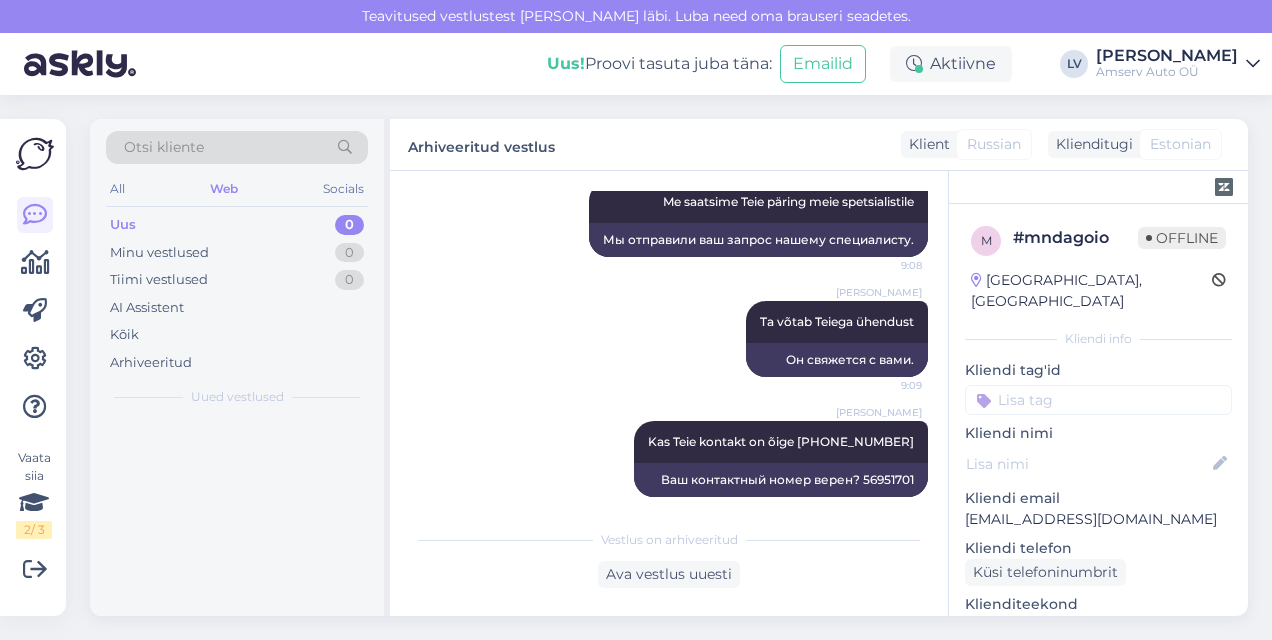 click on "Uus 0" at bounding box center (237, 225) 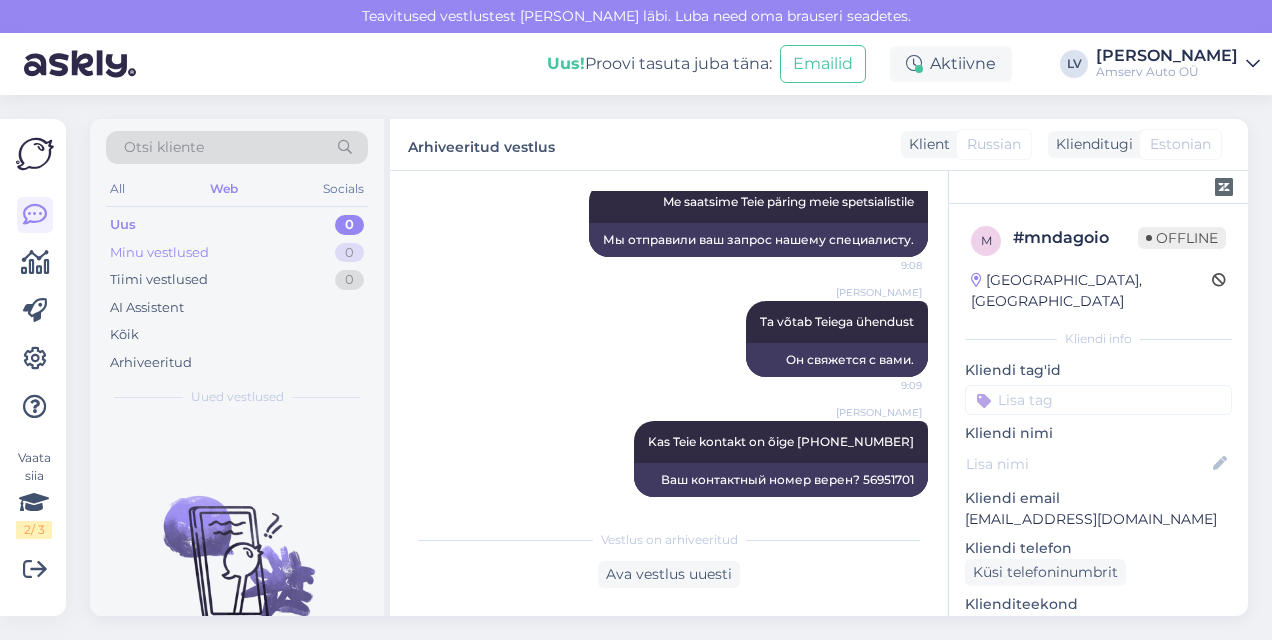 click on "Minu vestlused" at bounding box center (159, 253) 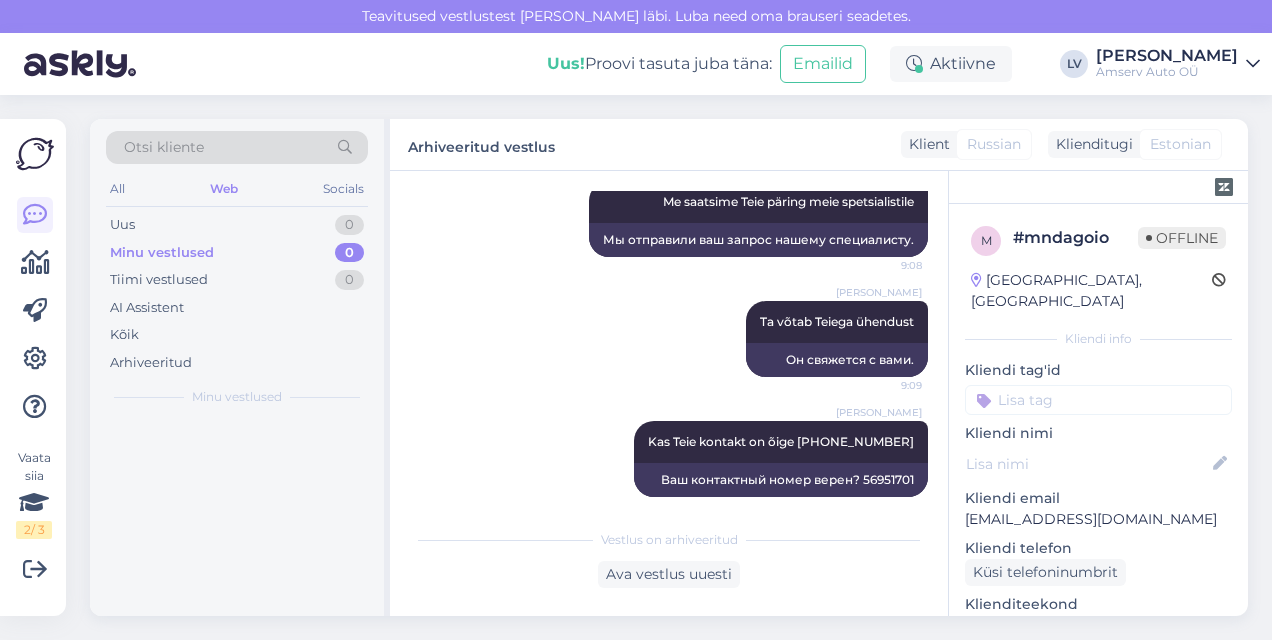 click on "Minu vestlused" at bounding box center [162, 253] 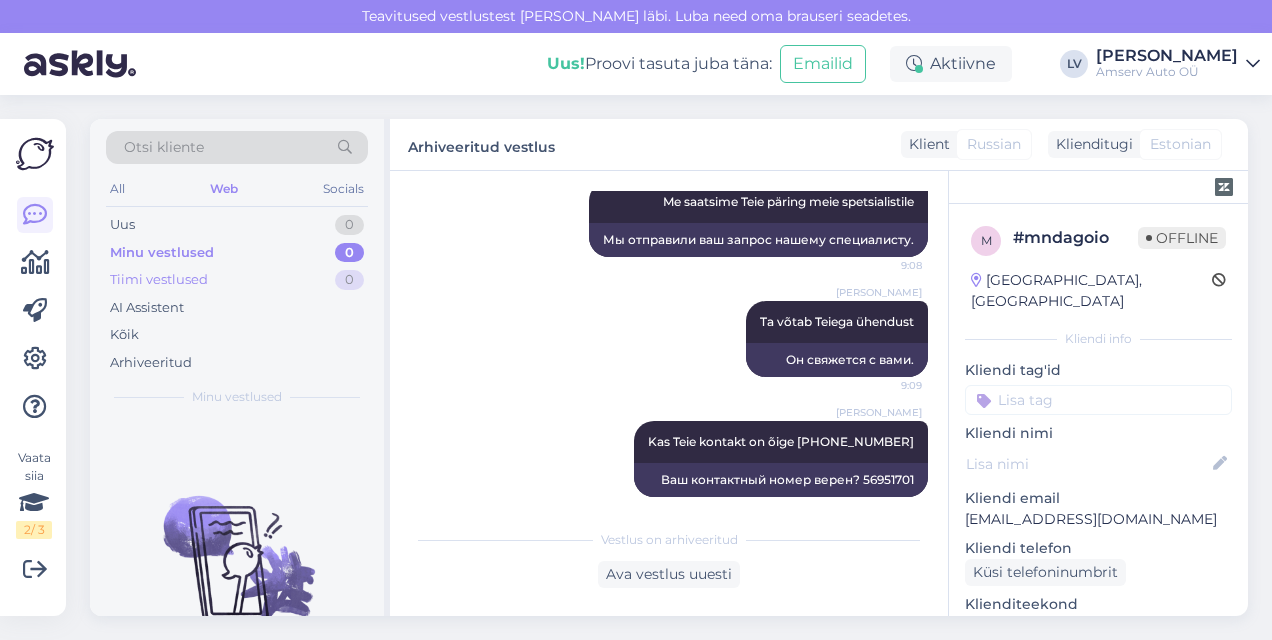 click on "Tiimi vestlused" at bounding box center [159, 280] 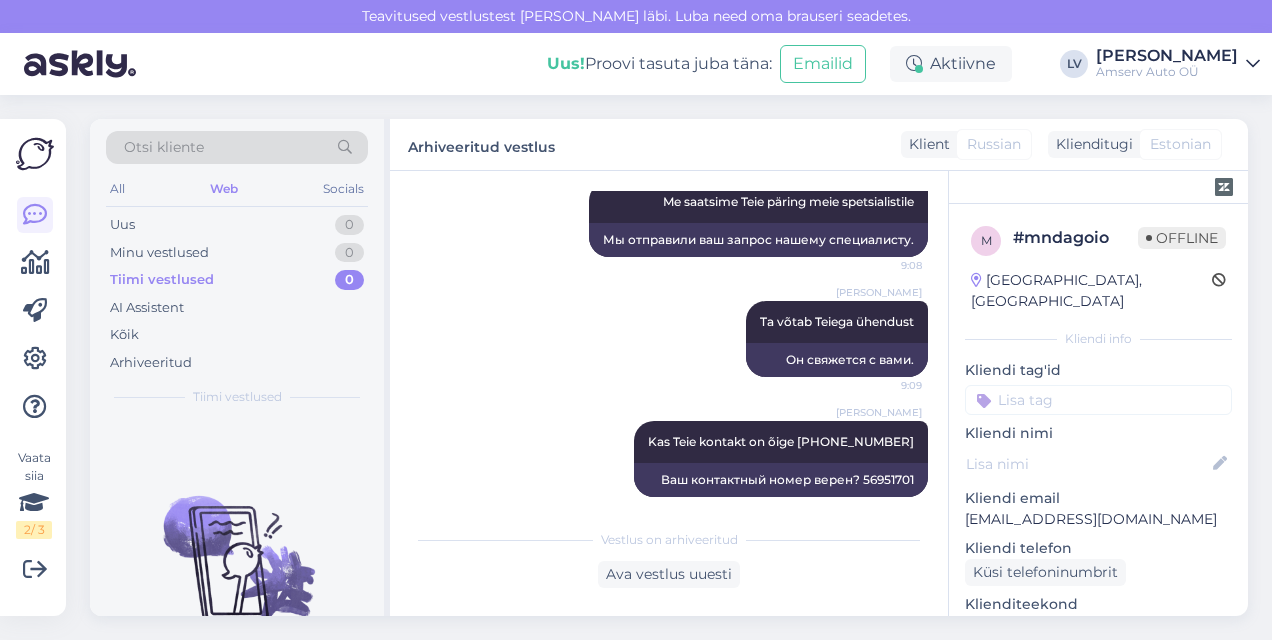 click on "All Web Socials" at bounding box center [237, 191] 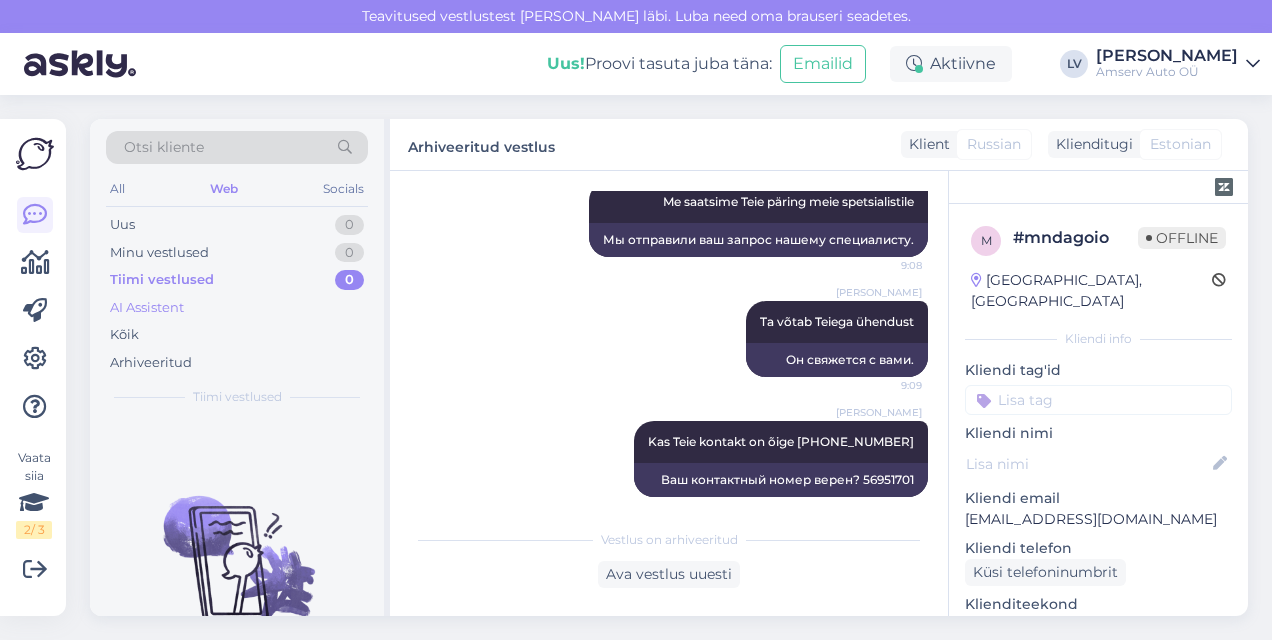 click on "AI Assistent" at bounding box center [147, 308] 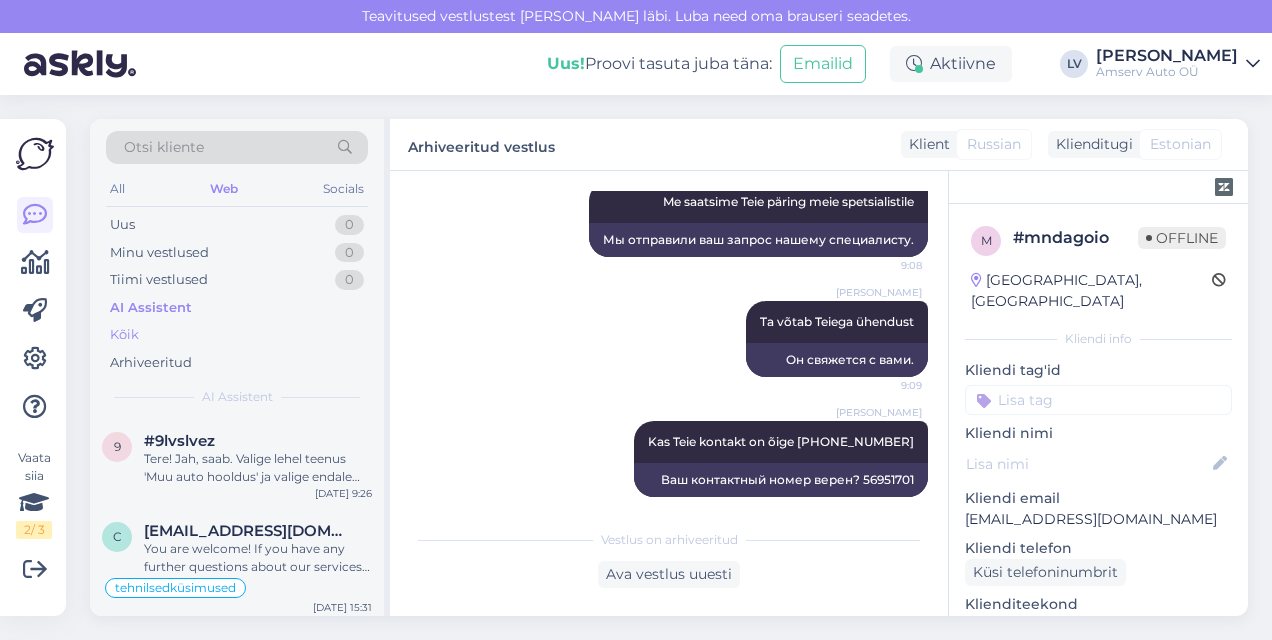 click on "Kõik" at bounding box center [124, 335] 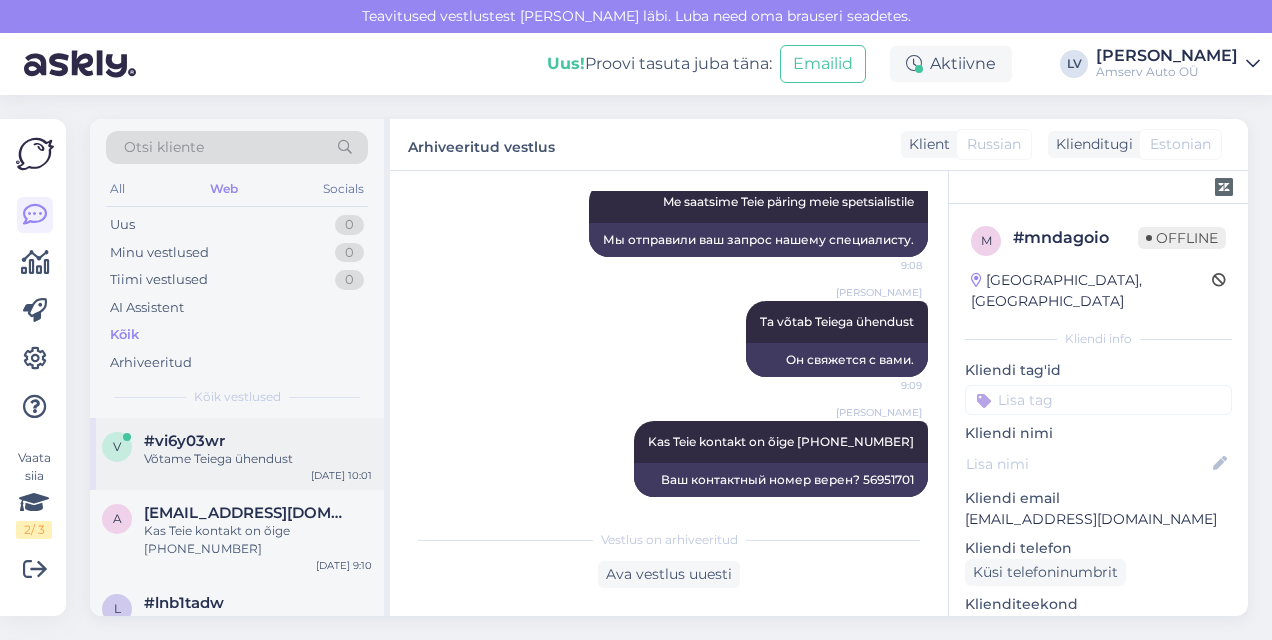 click on "Võtame Teiega ühendust" at bounding box center (258, 459) 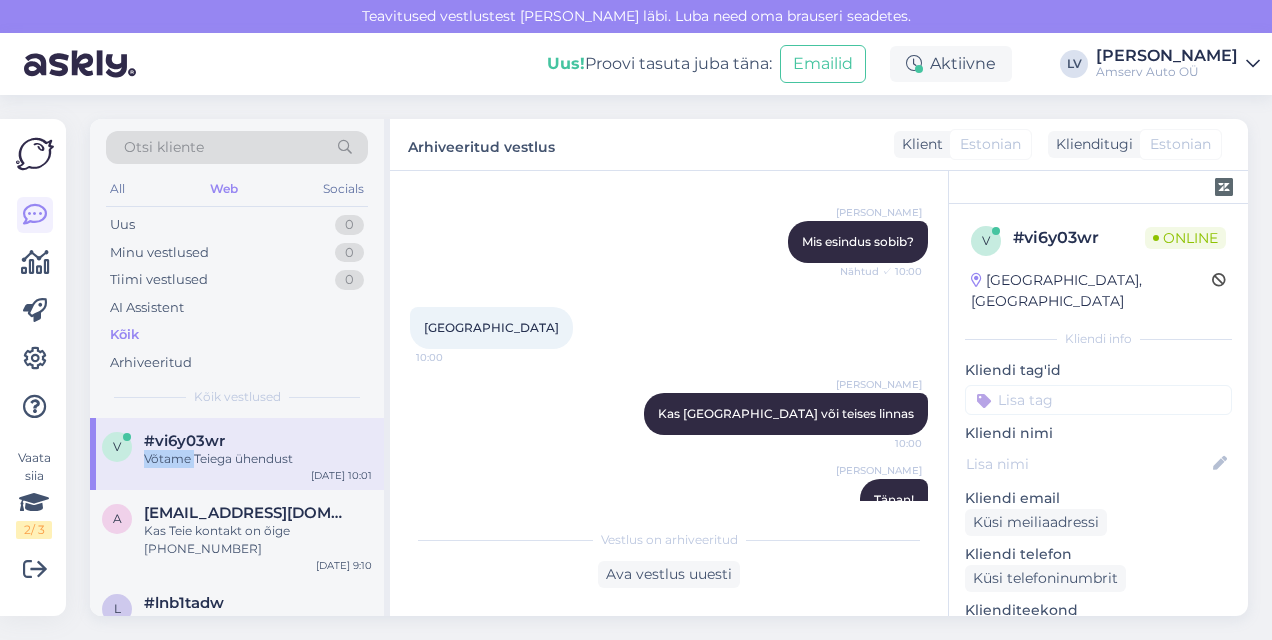 scroll, scrollTop: 844, scrollLeft: 0, axis: vertical 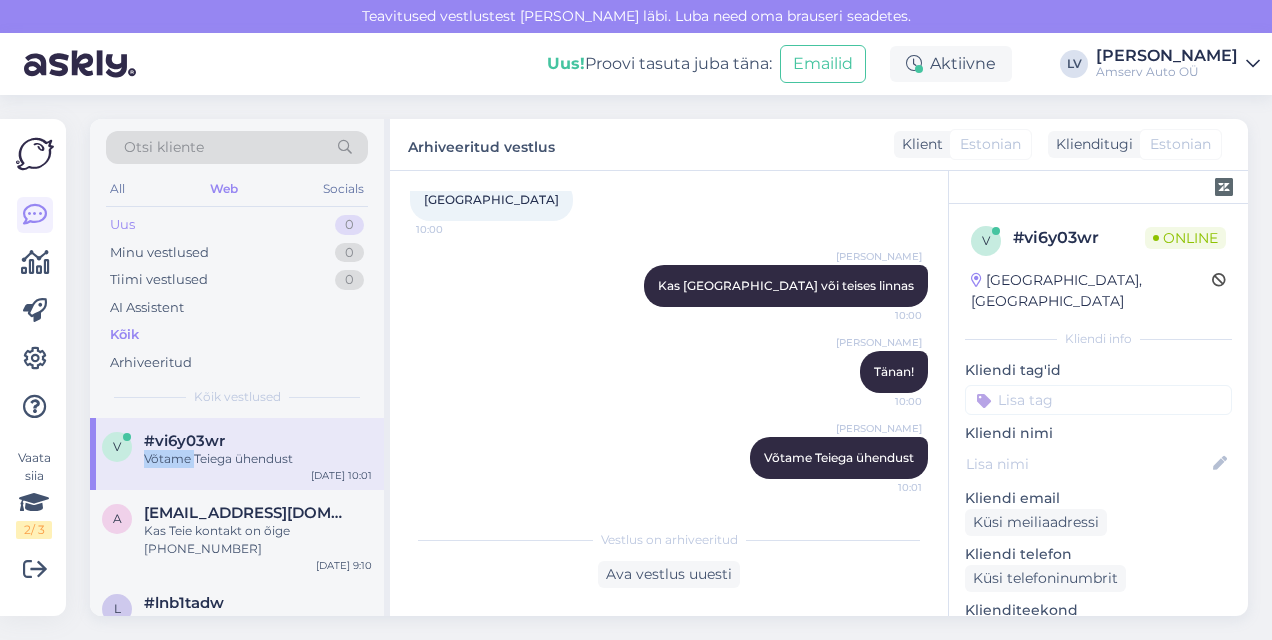 click on "Uus 0" at bounding box center [237, 225] 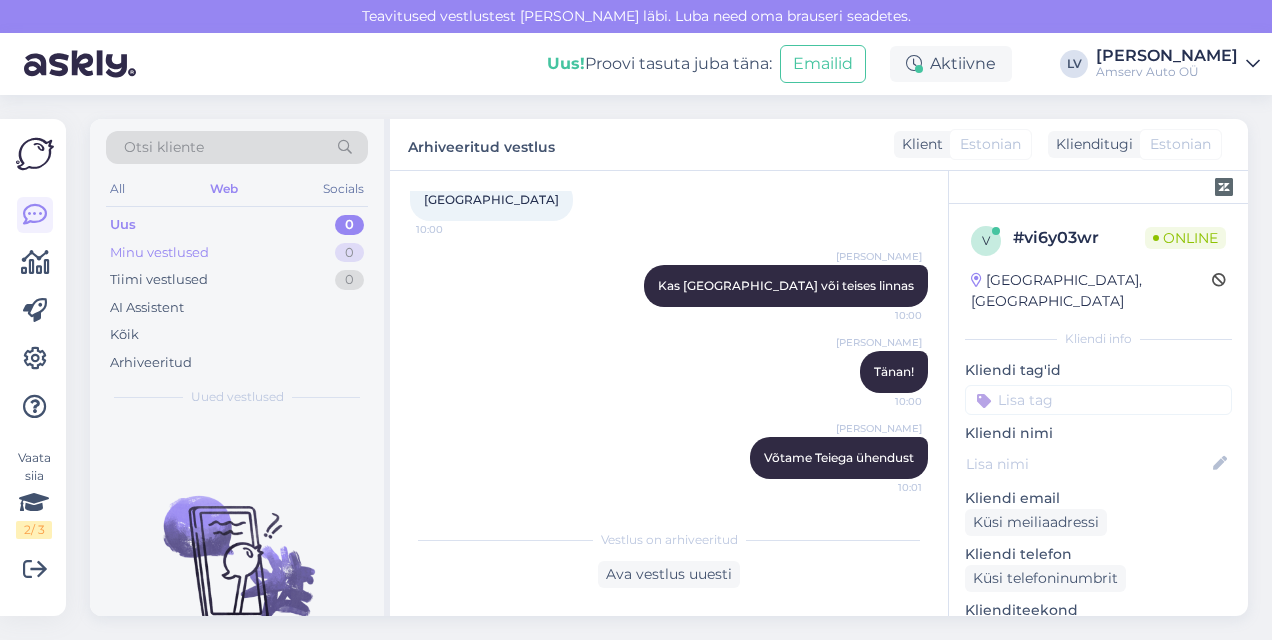 click on "Minu vestlused 0" at bounding box center [237, 253] 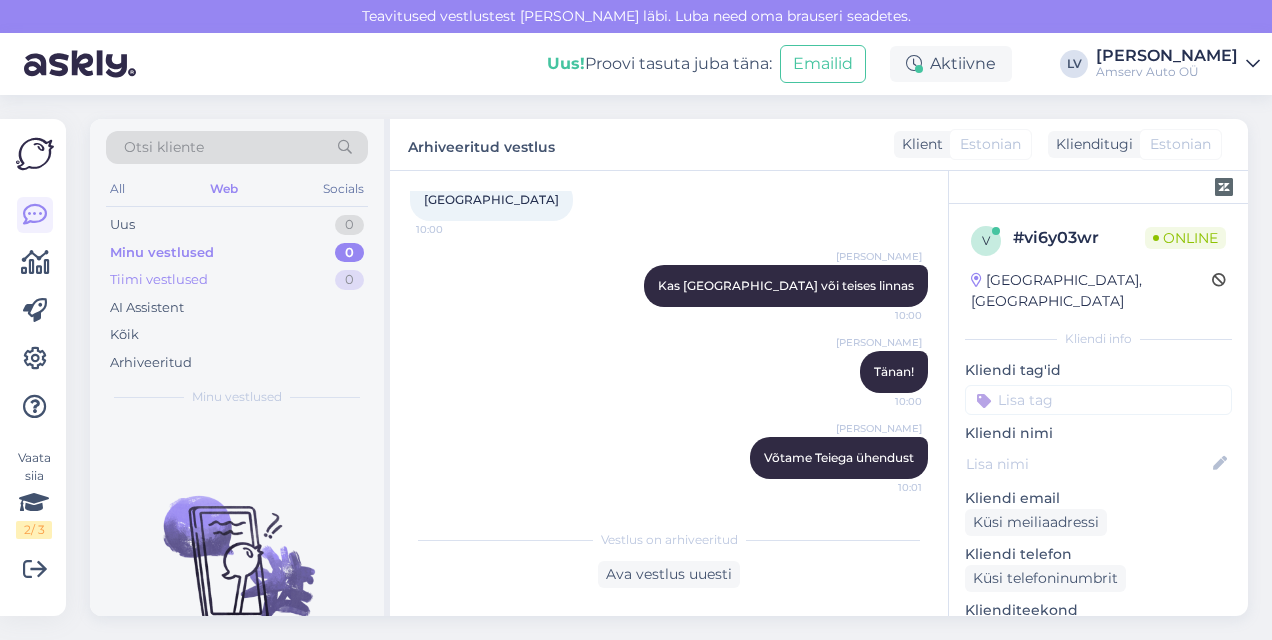 click on "Tiimi vestlused" at bounding box center (159, 280) 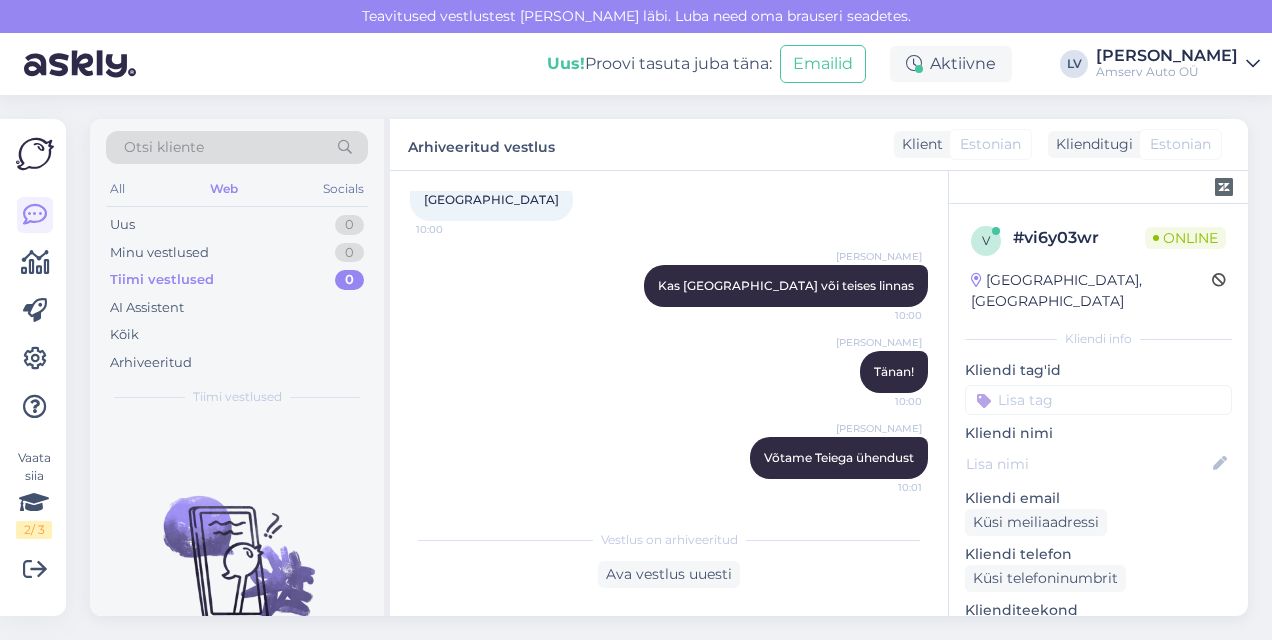 click on "All Web Socials" at bounding box center [237, 191] 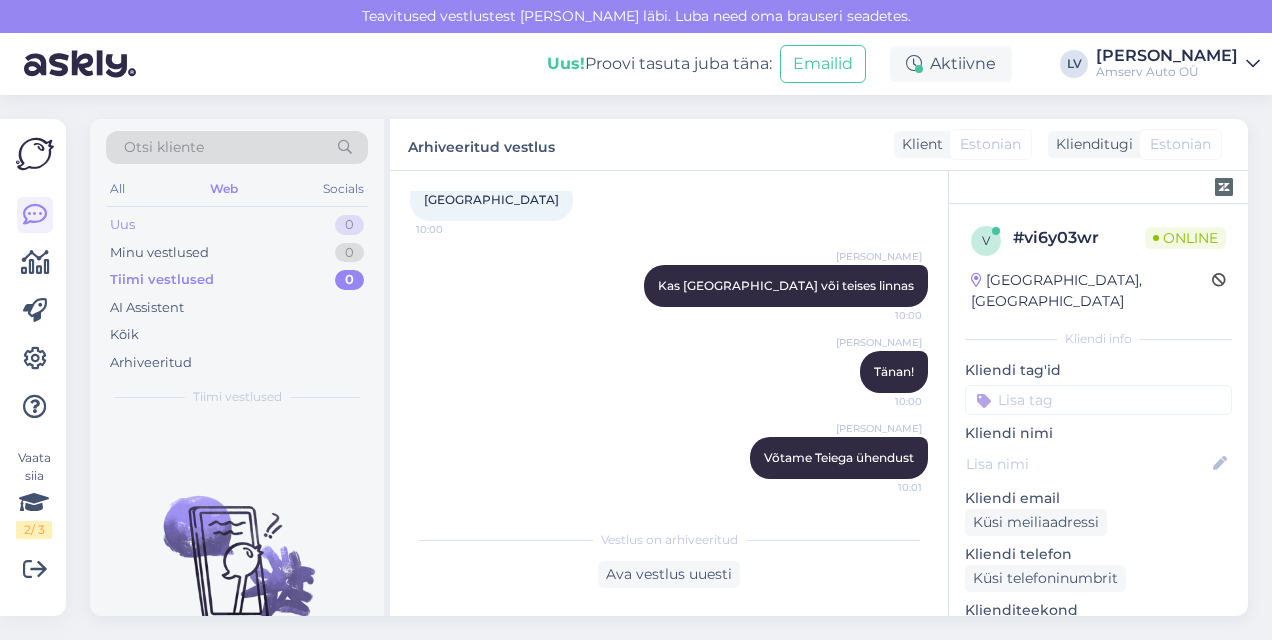 click on "Uus 0" at bounding box center (237, 225) 